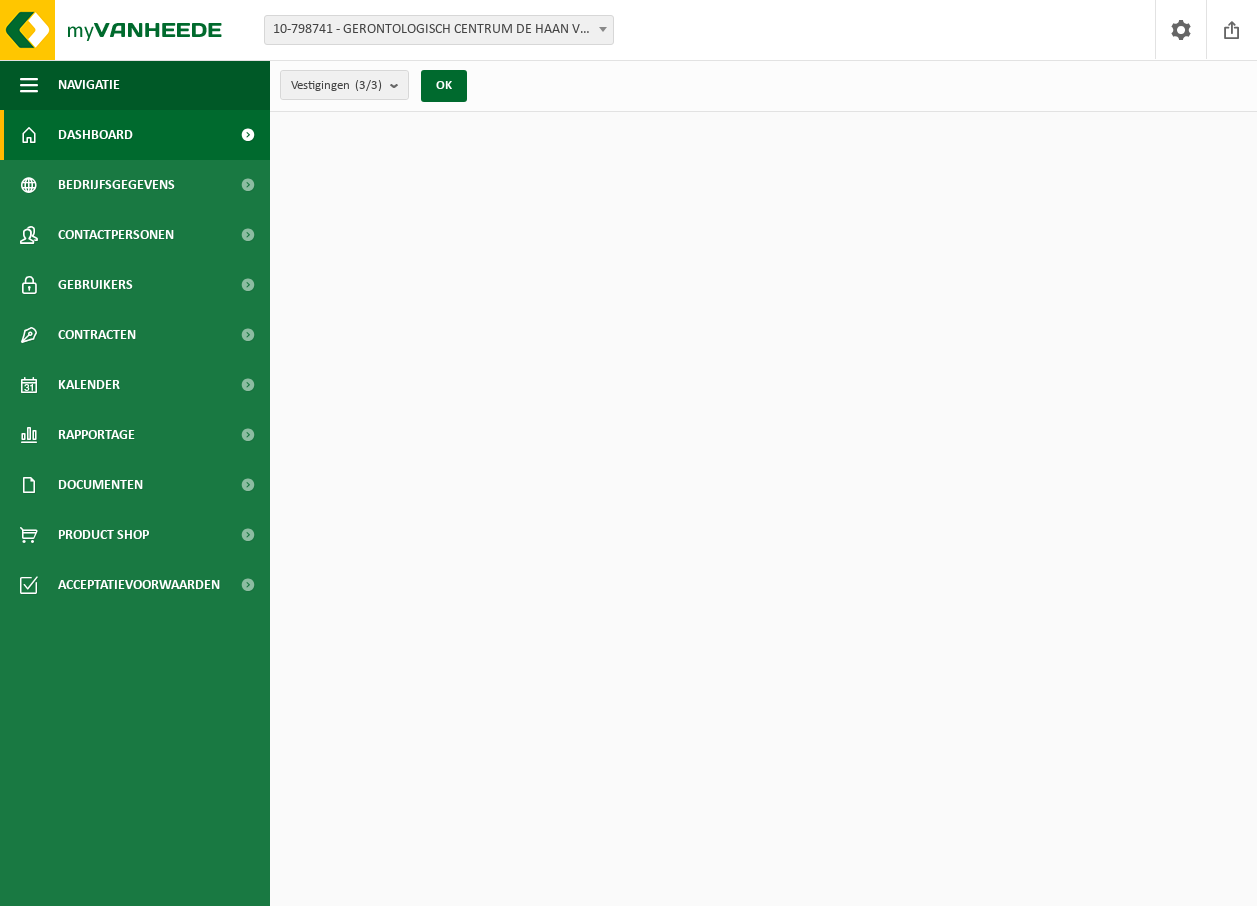 scroll, scrollTop: 0, scrollLeft: 0, axis: both 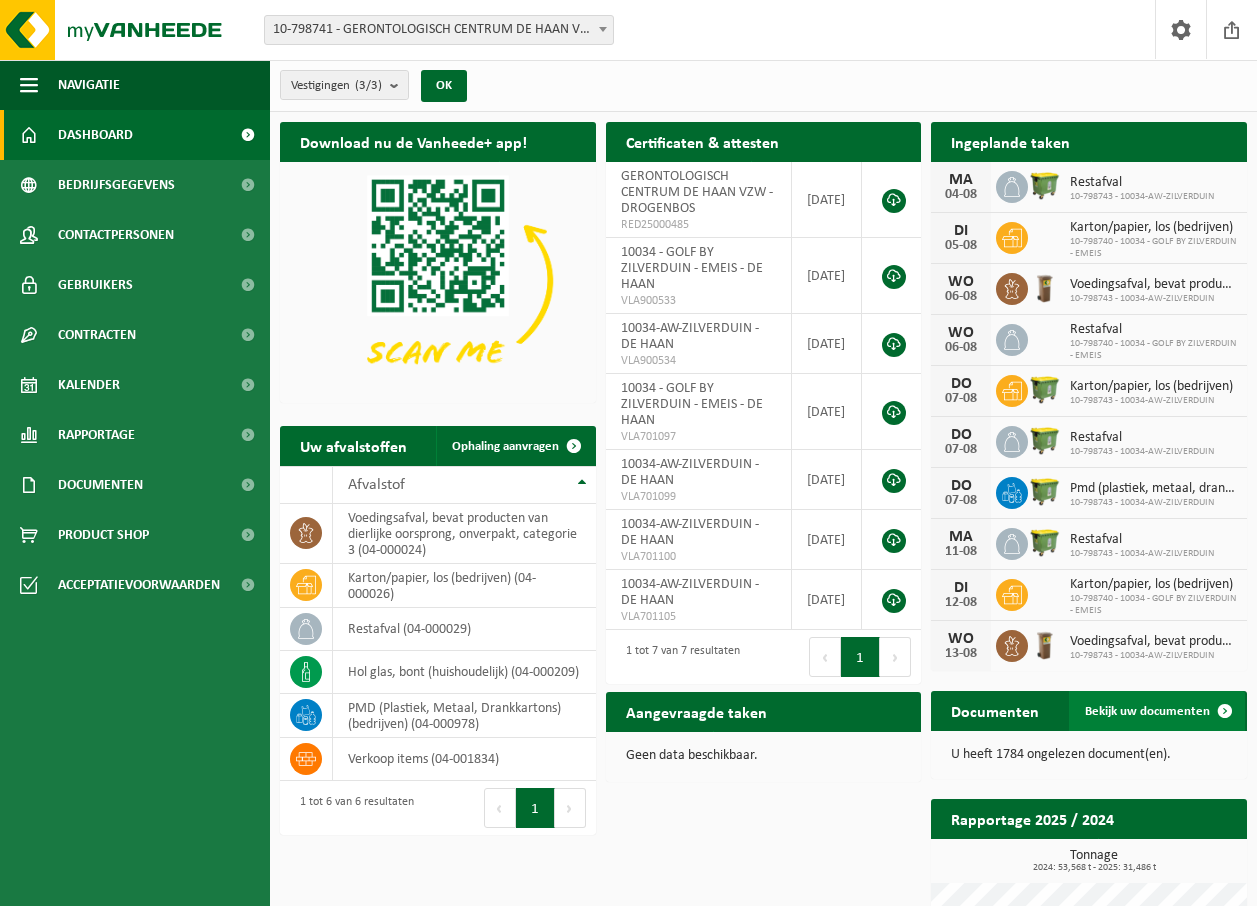 click at bounding box center [1225, 711] 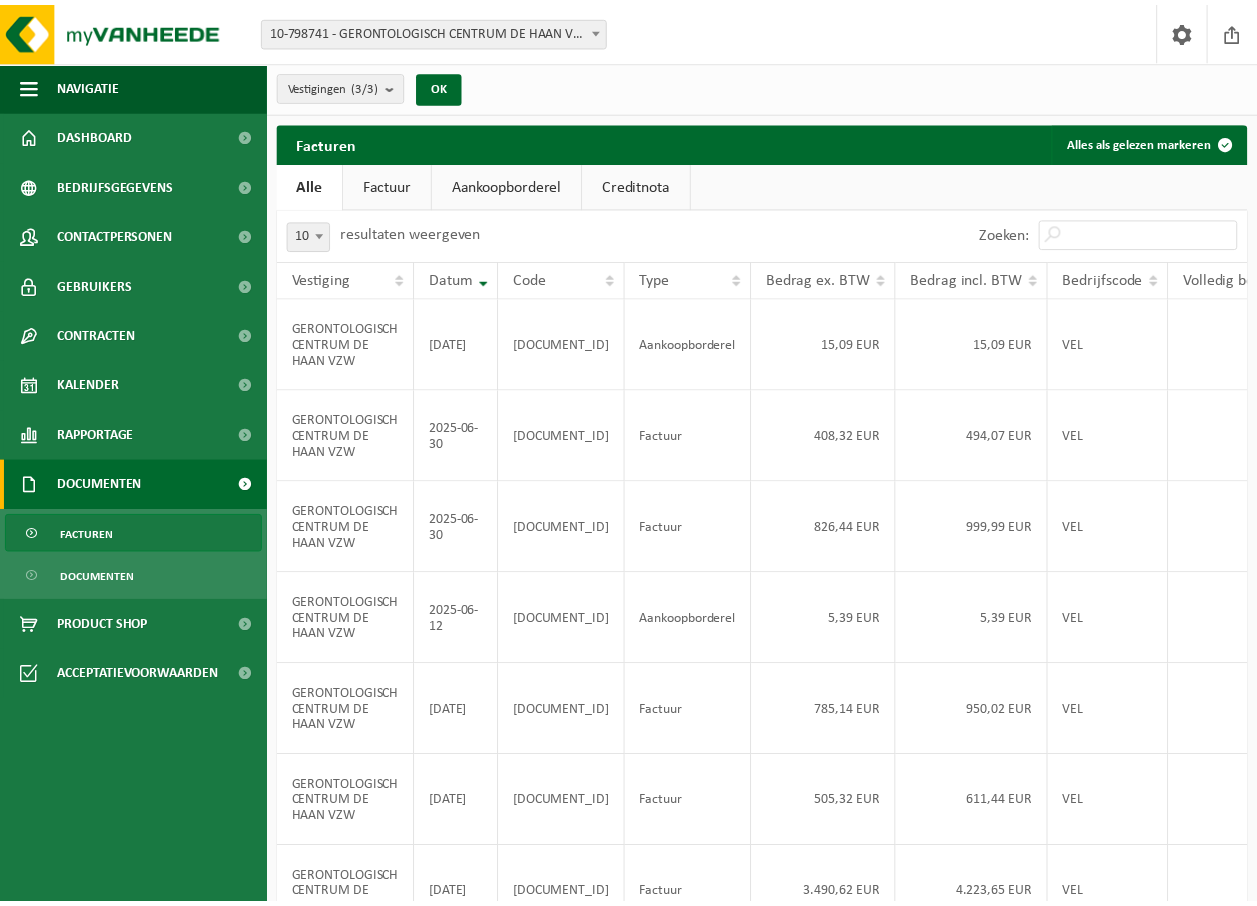 scroll, scrollTop: 0, scrollLeft: 0, axis: both 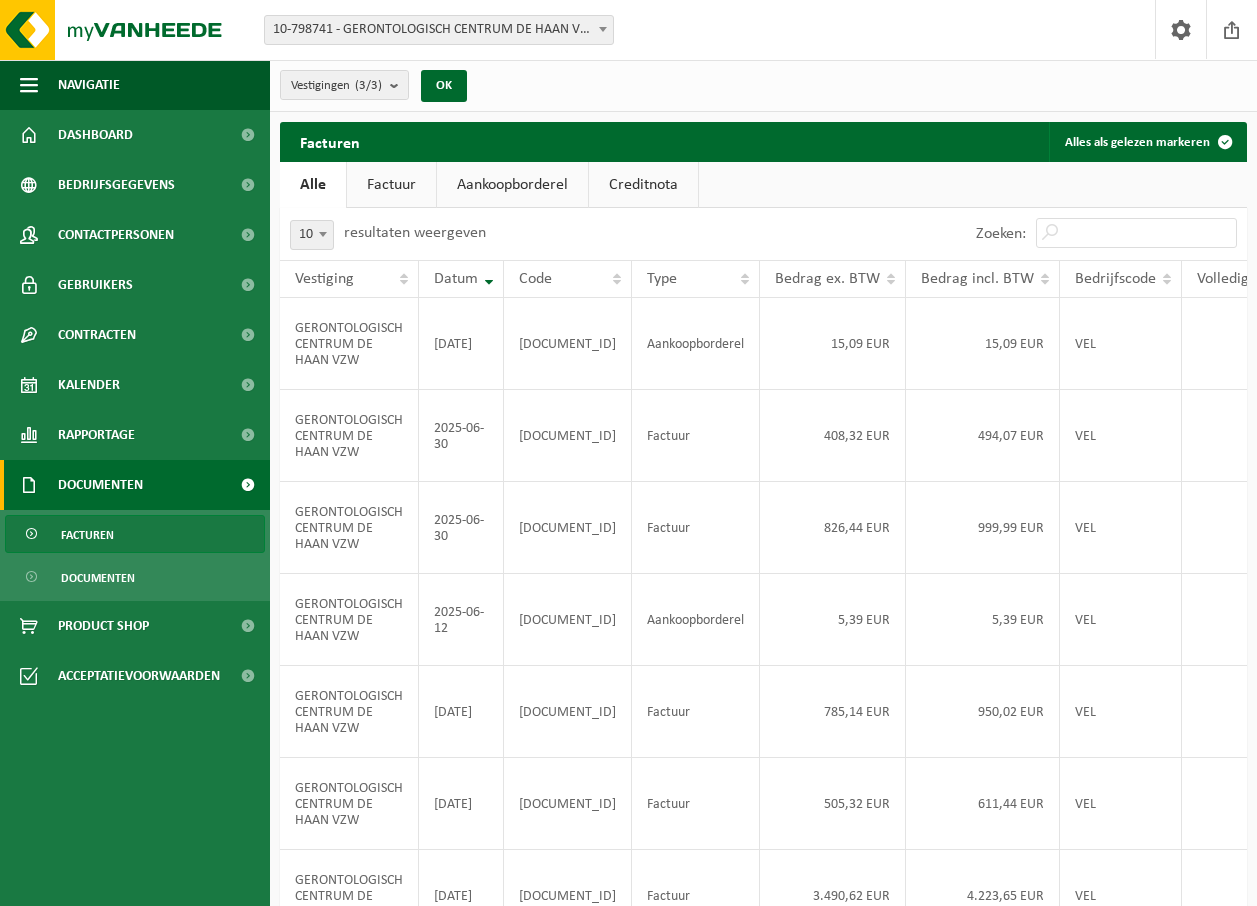 click on "Factuur" at bounding box center (391, 185) 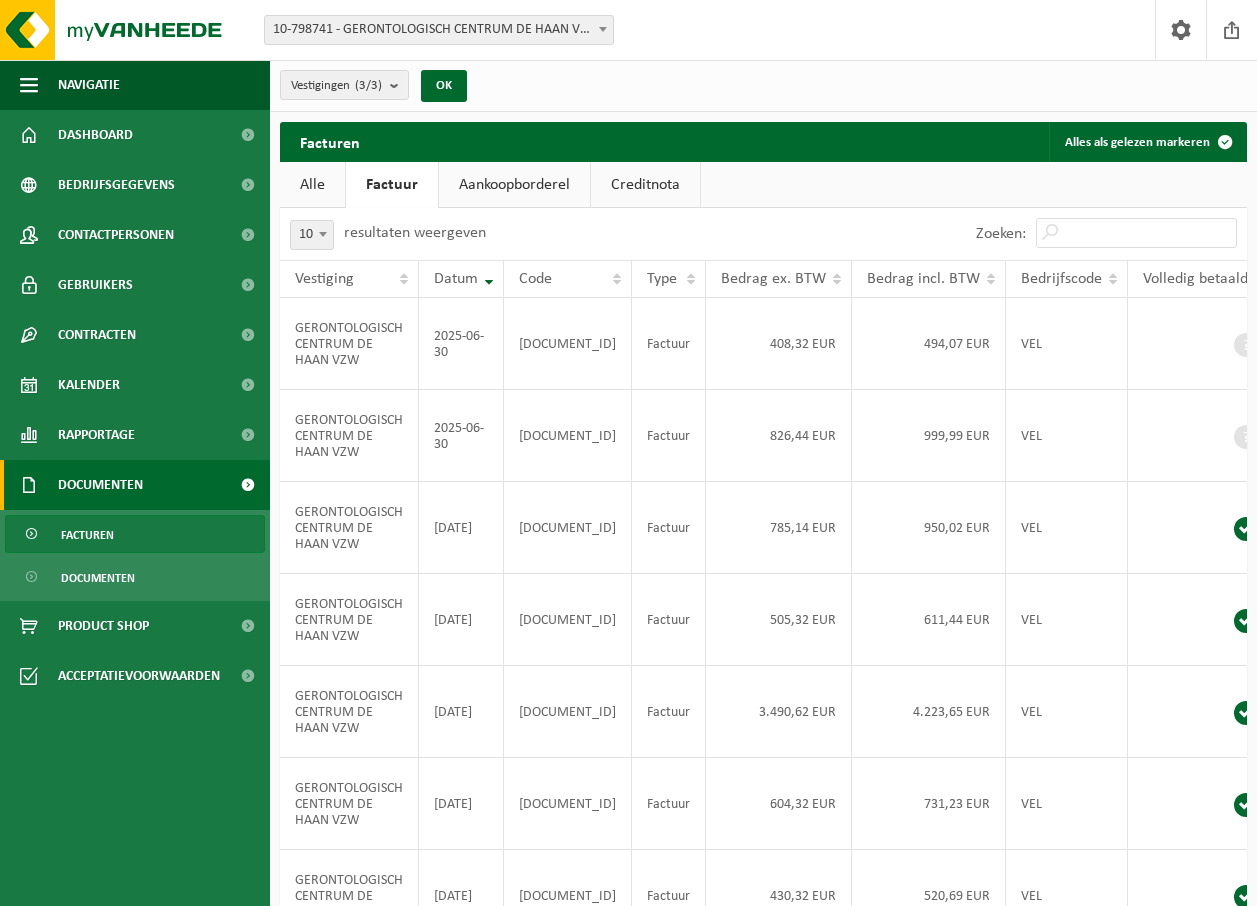 click on "Aankoopborderel" at bounding box center [514, 185] 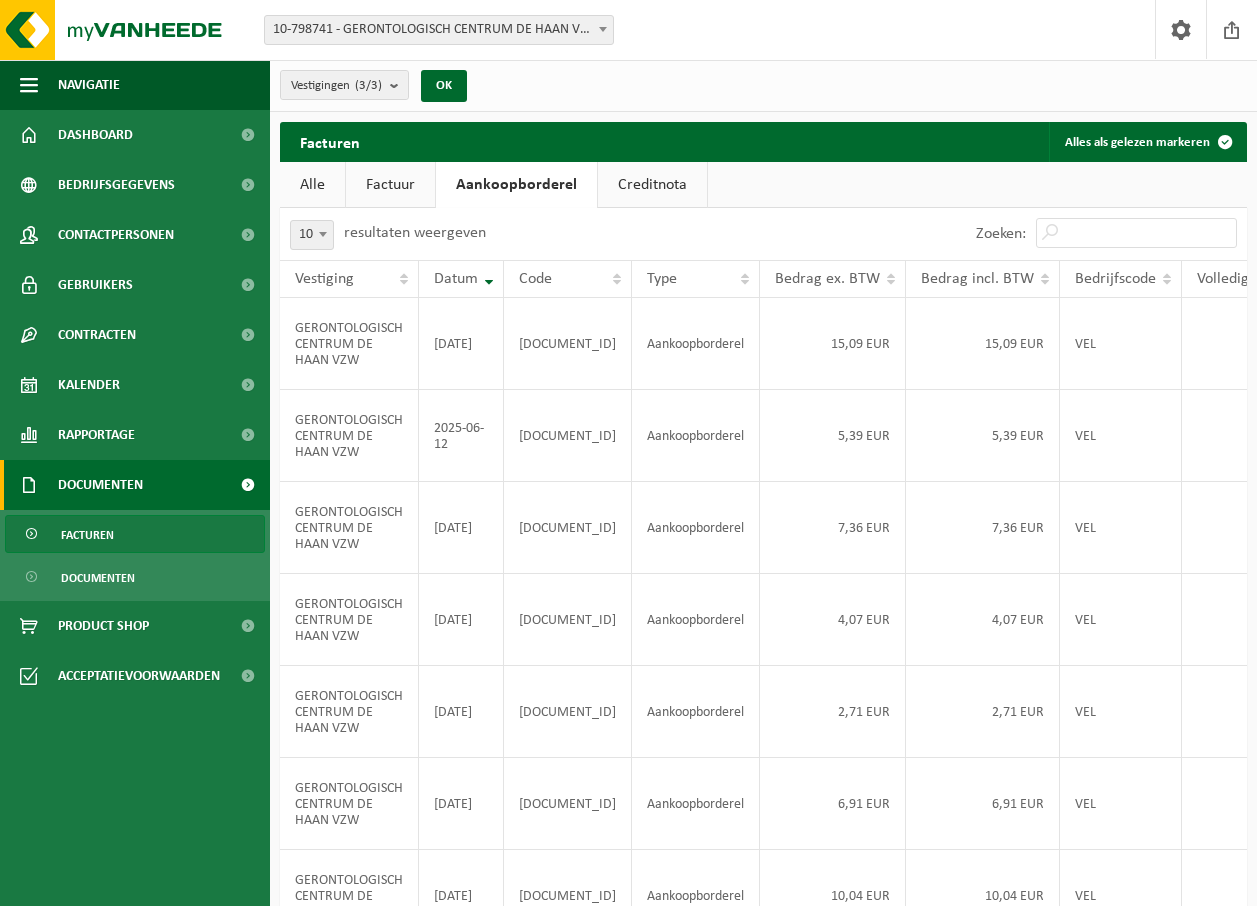 click on "Creditnota" at bounding box center (652, 185) 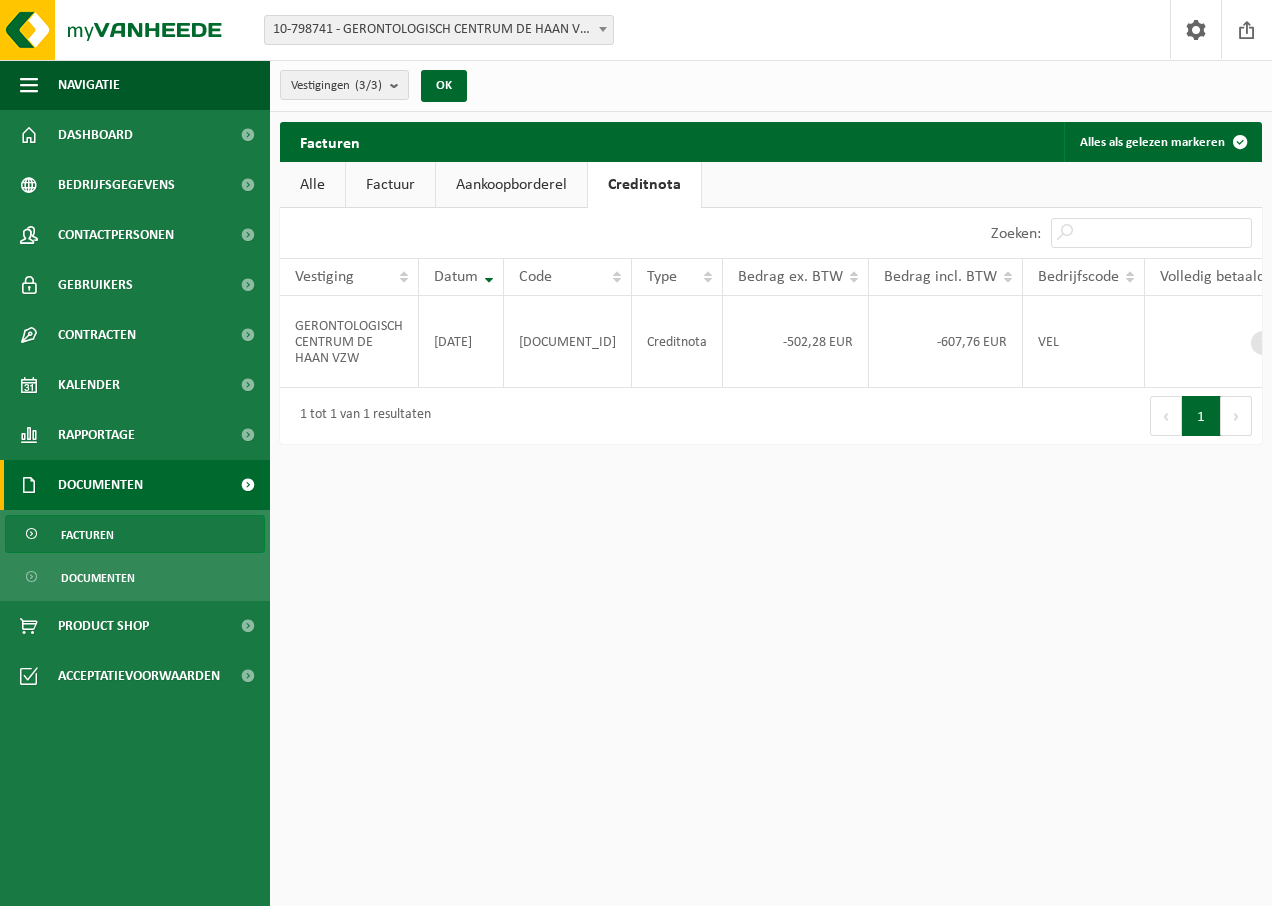 click on "Alle" at bounding box center [312, 185] 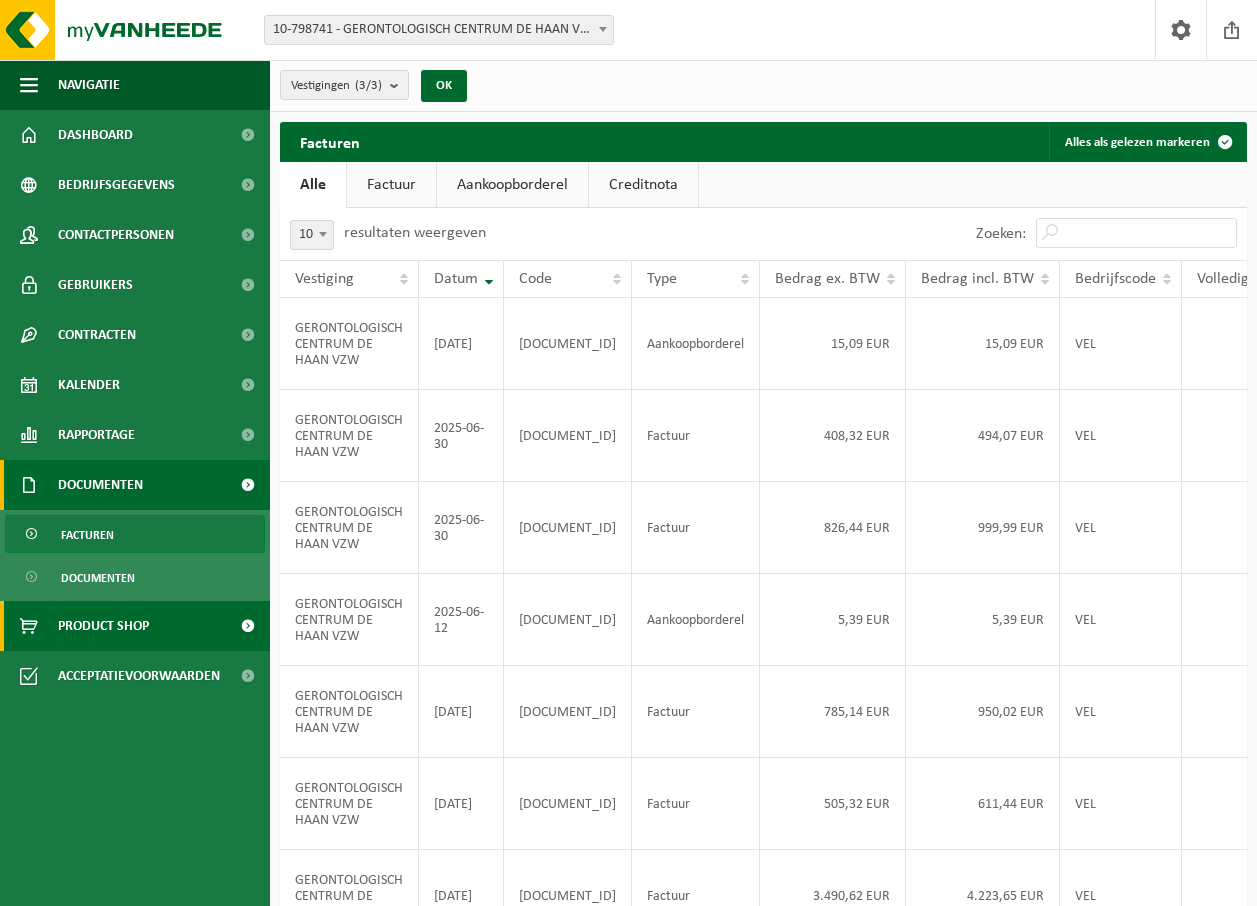 click on "Product Shop" at bounding box center (103, 626) 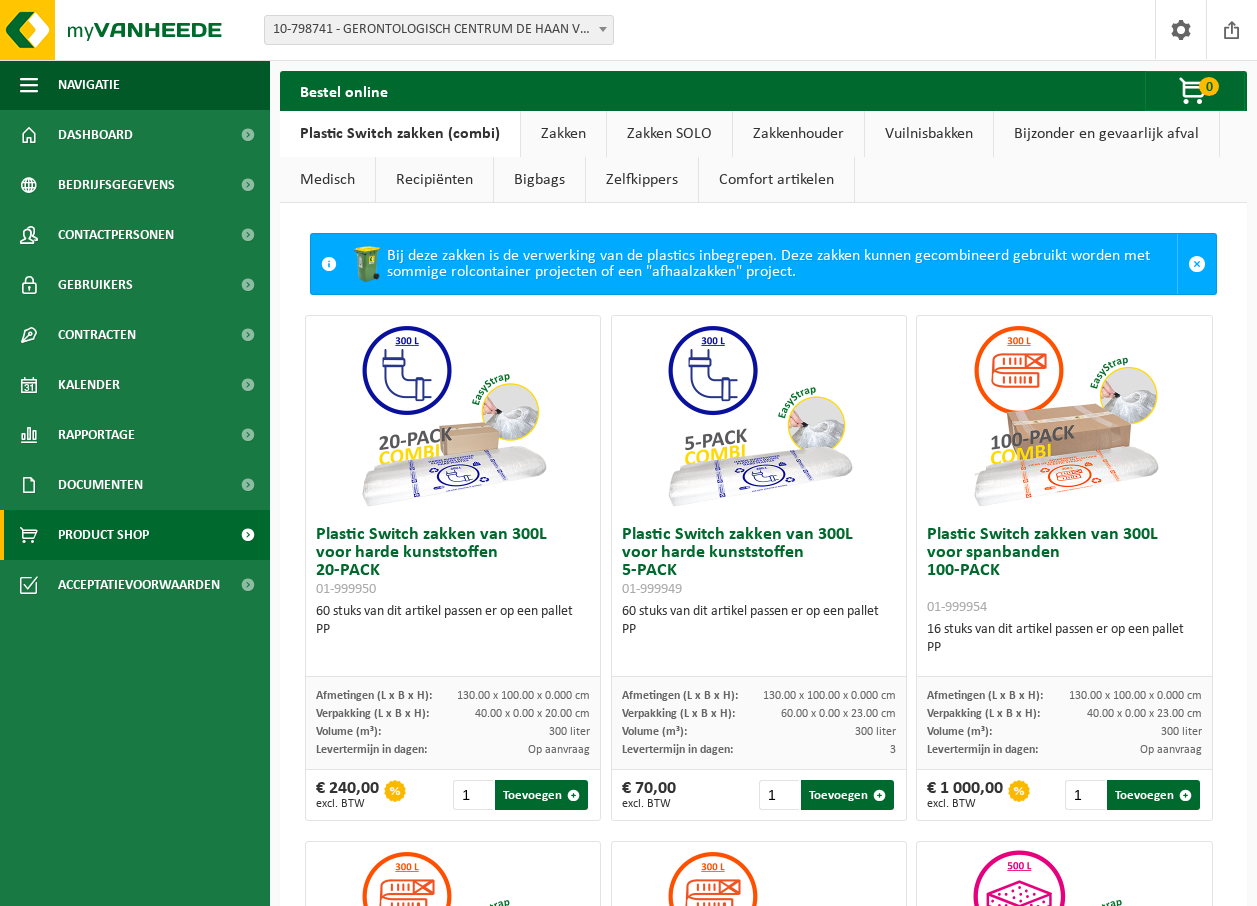 scroll, scrollTop: 0, scrollLeft: 0, axis: both 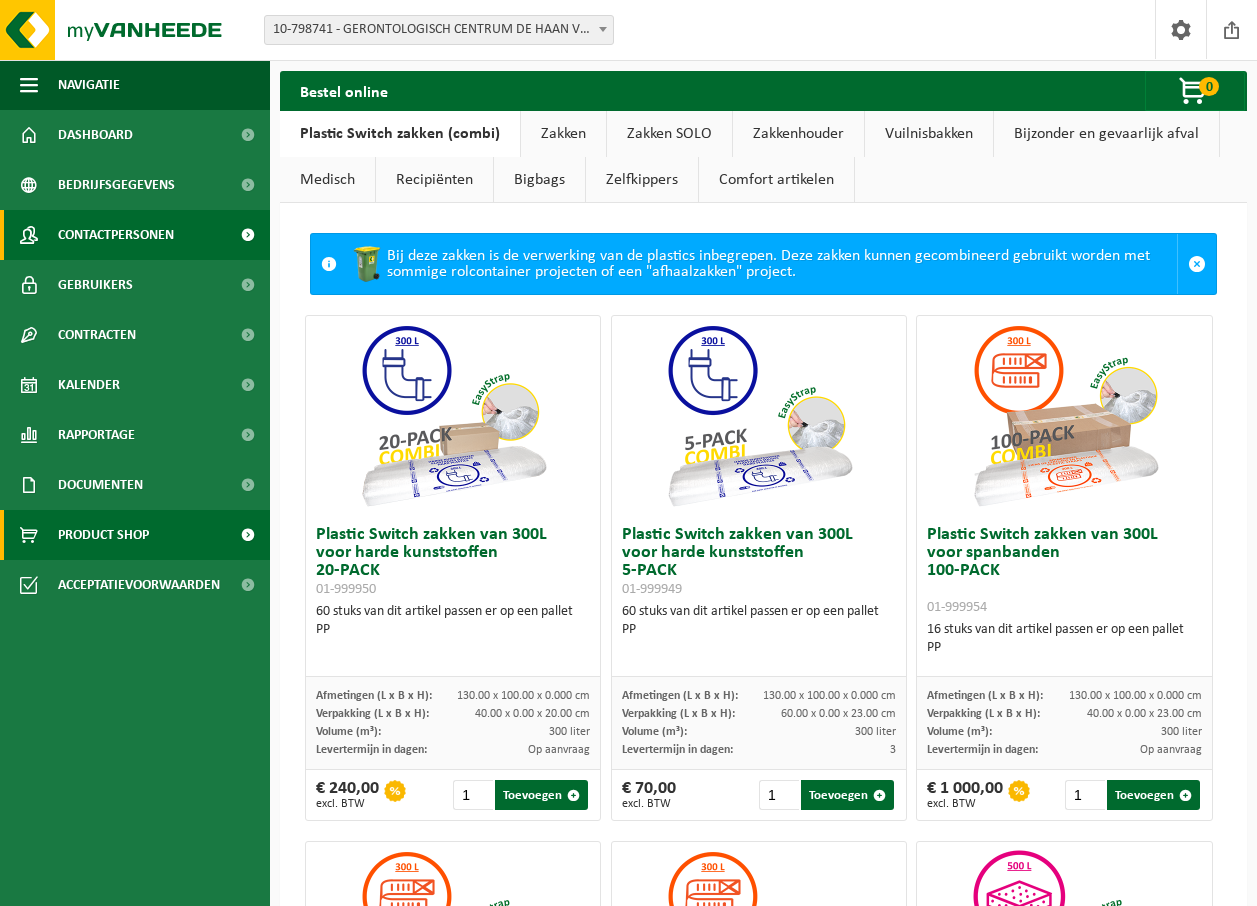 click on "Contactpersonen" at bounding box center (116, 235) 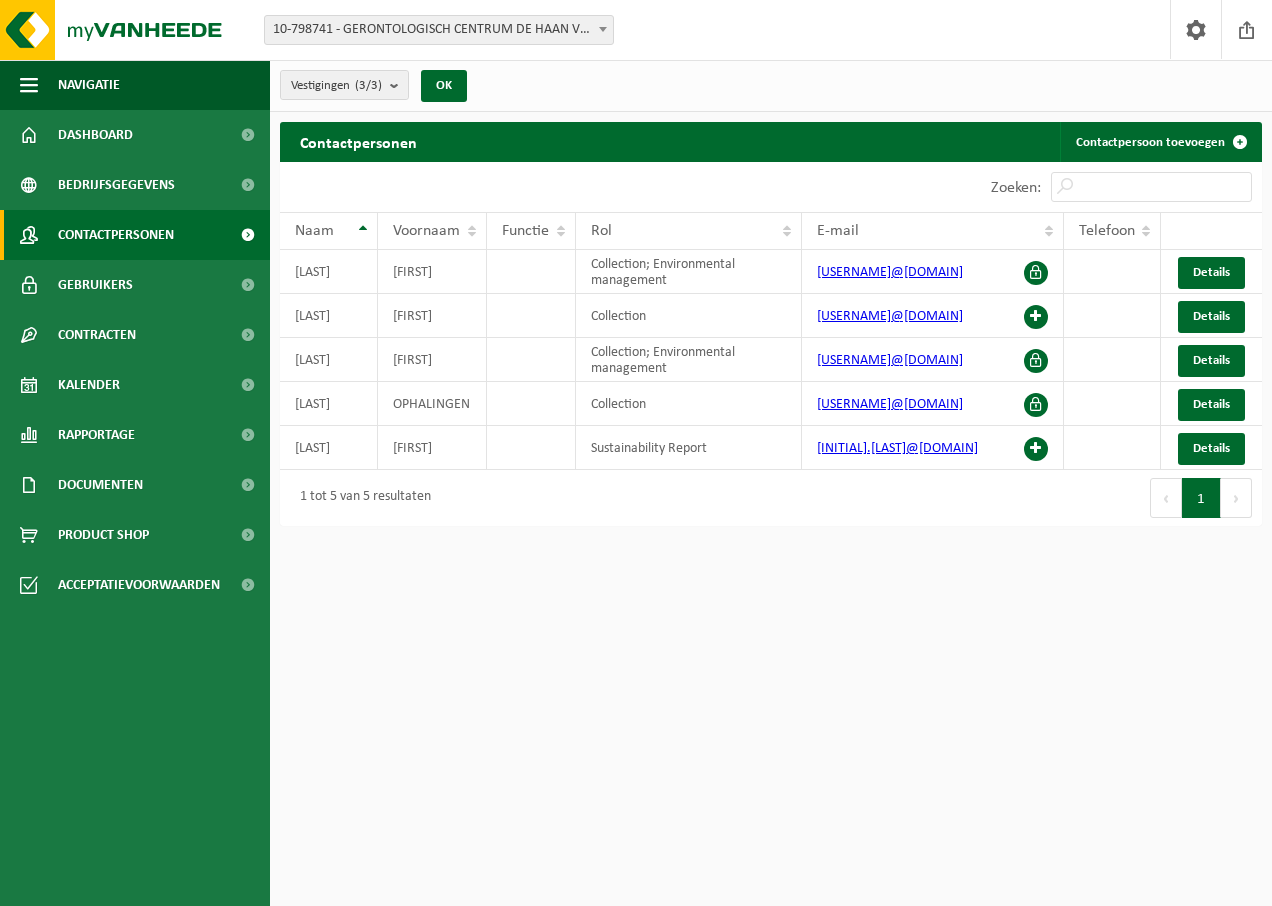 scroll, scrollTop: 0, scrollLeft: 0, axis: both 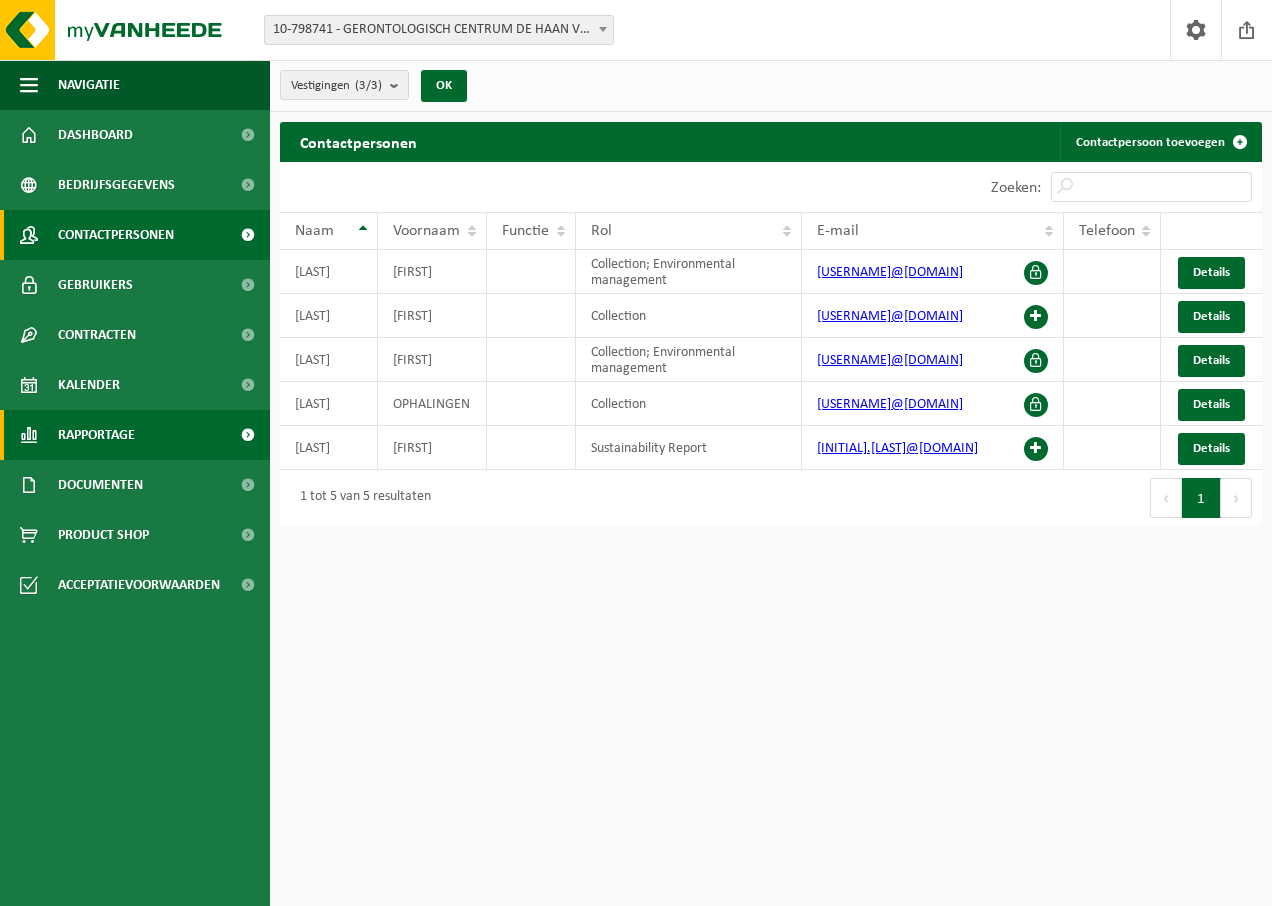 click on "Rapportage" at bounding box center (96, 435) 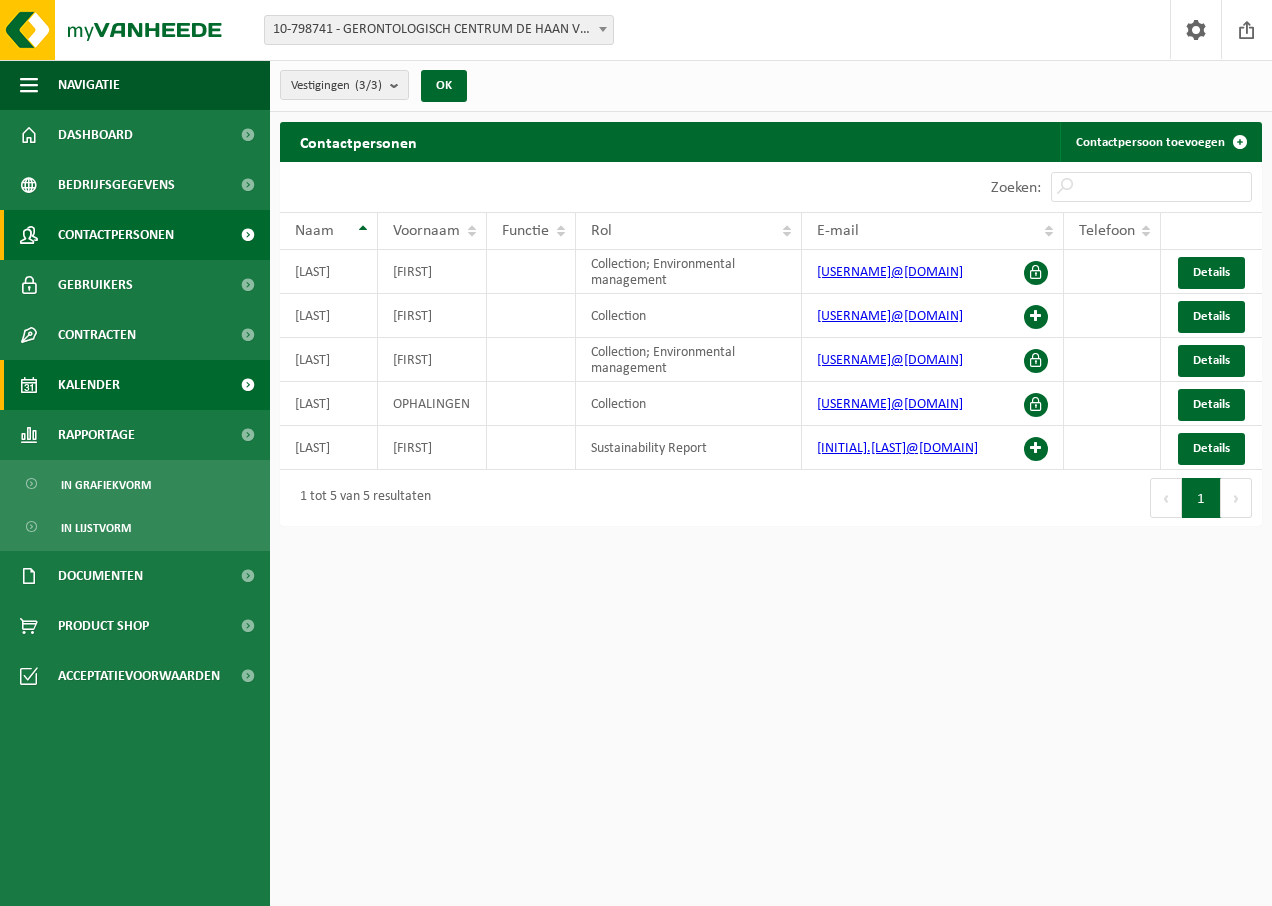 click on "Kalender" at bounding box center (89, 385) 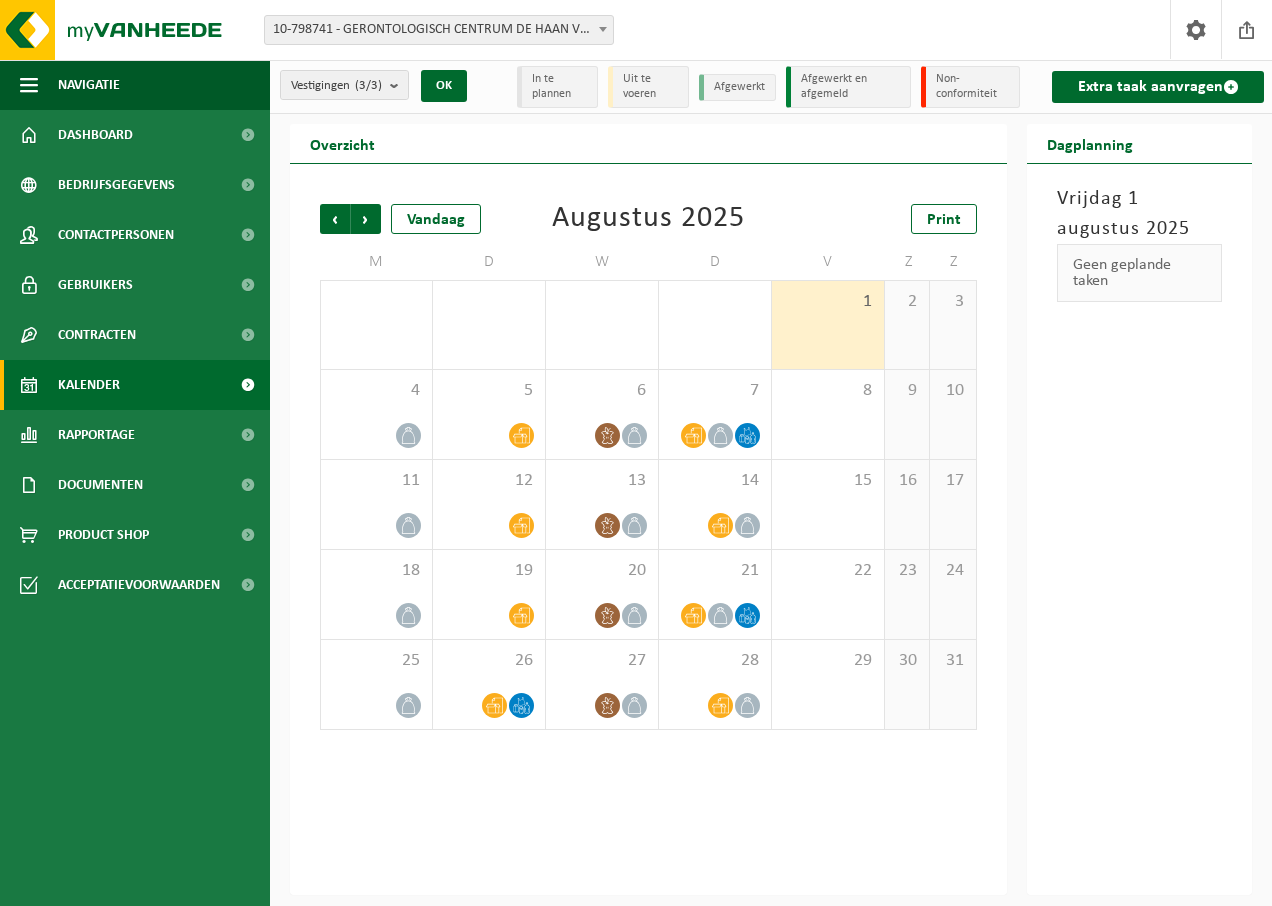 scroll, scrollTop: 0, scrollLeft: 0, axis: both 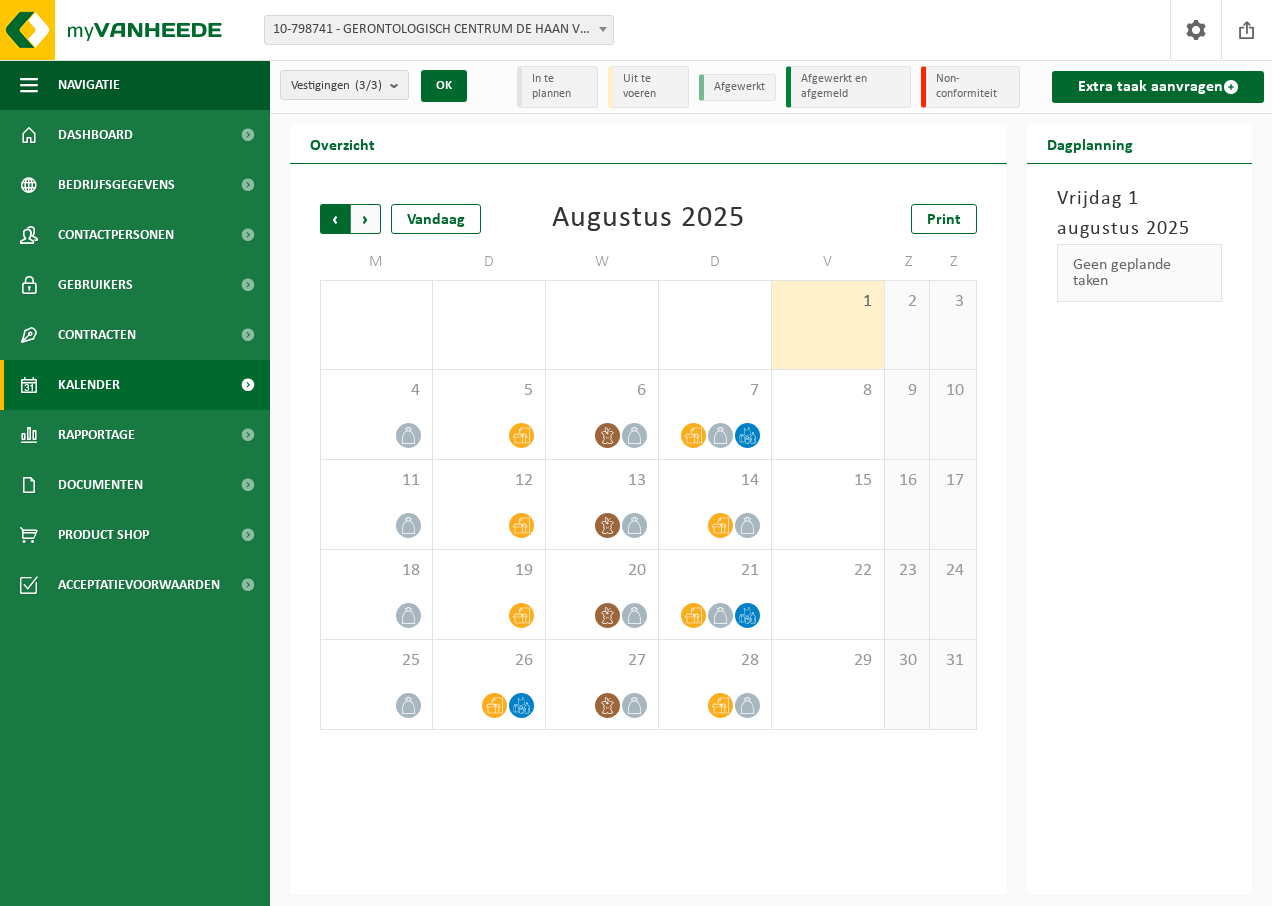 click on "Volgende" at bounding box center (366, 219) 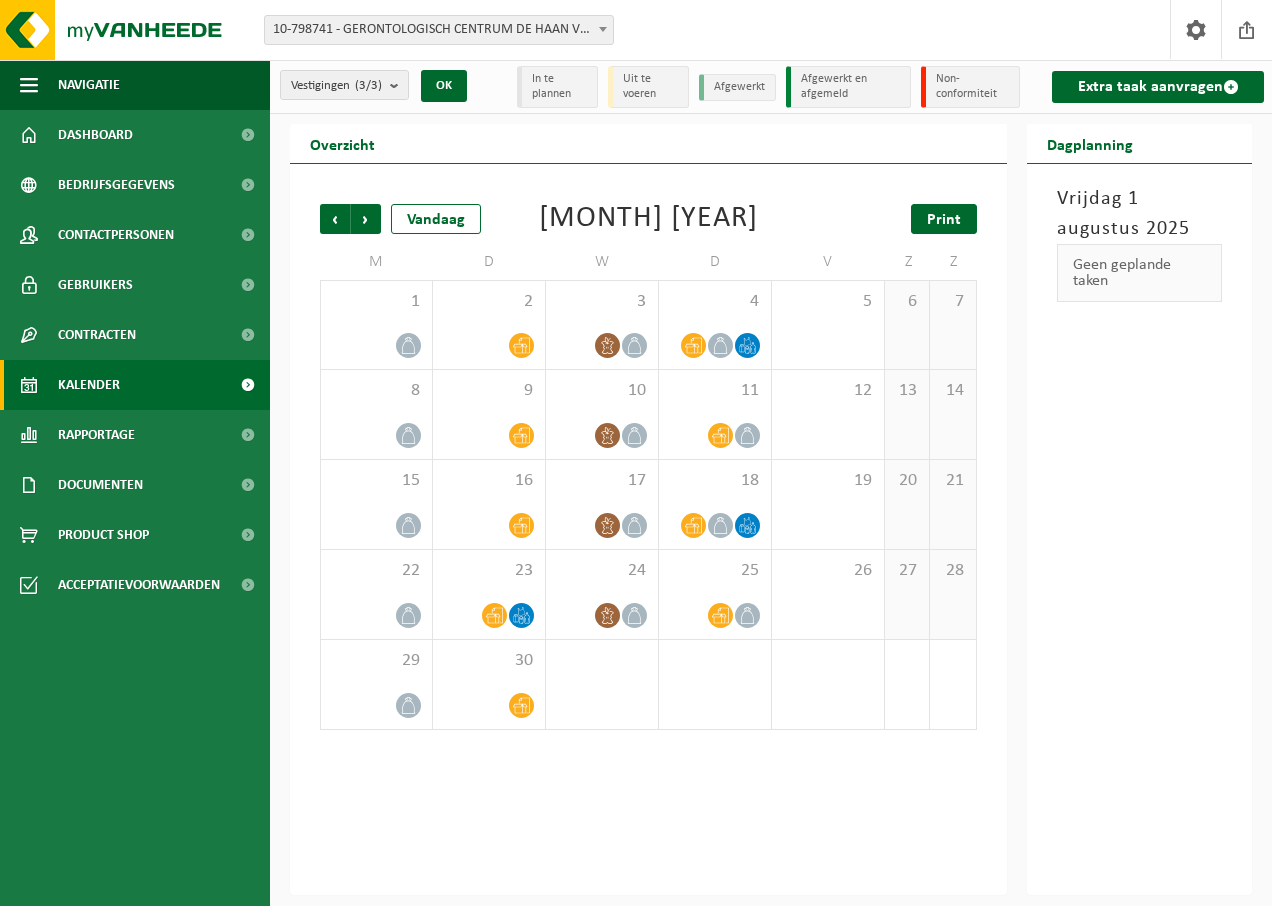 click on "Print" at bounding box center (944, 220) 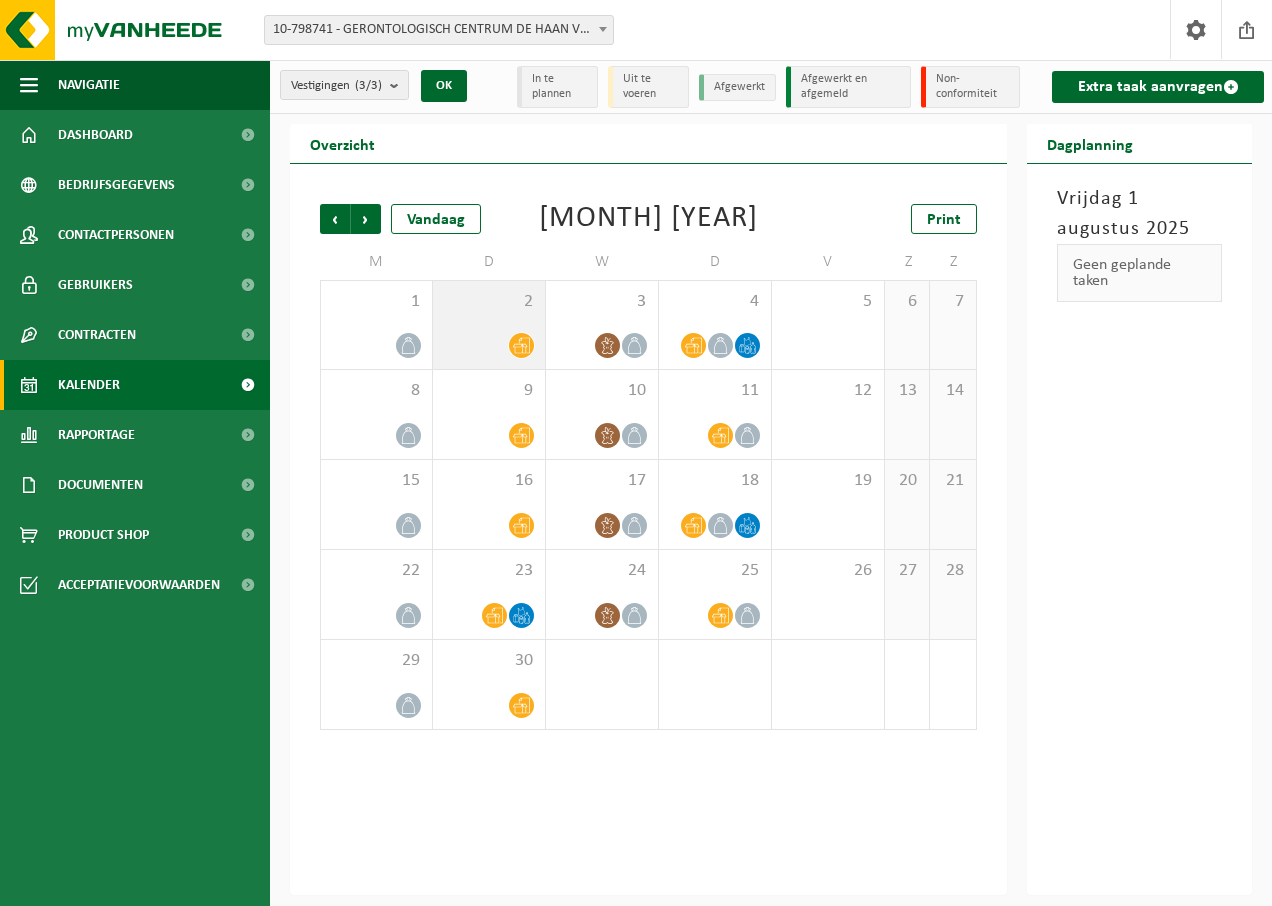 click 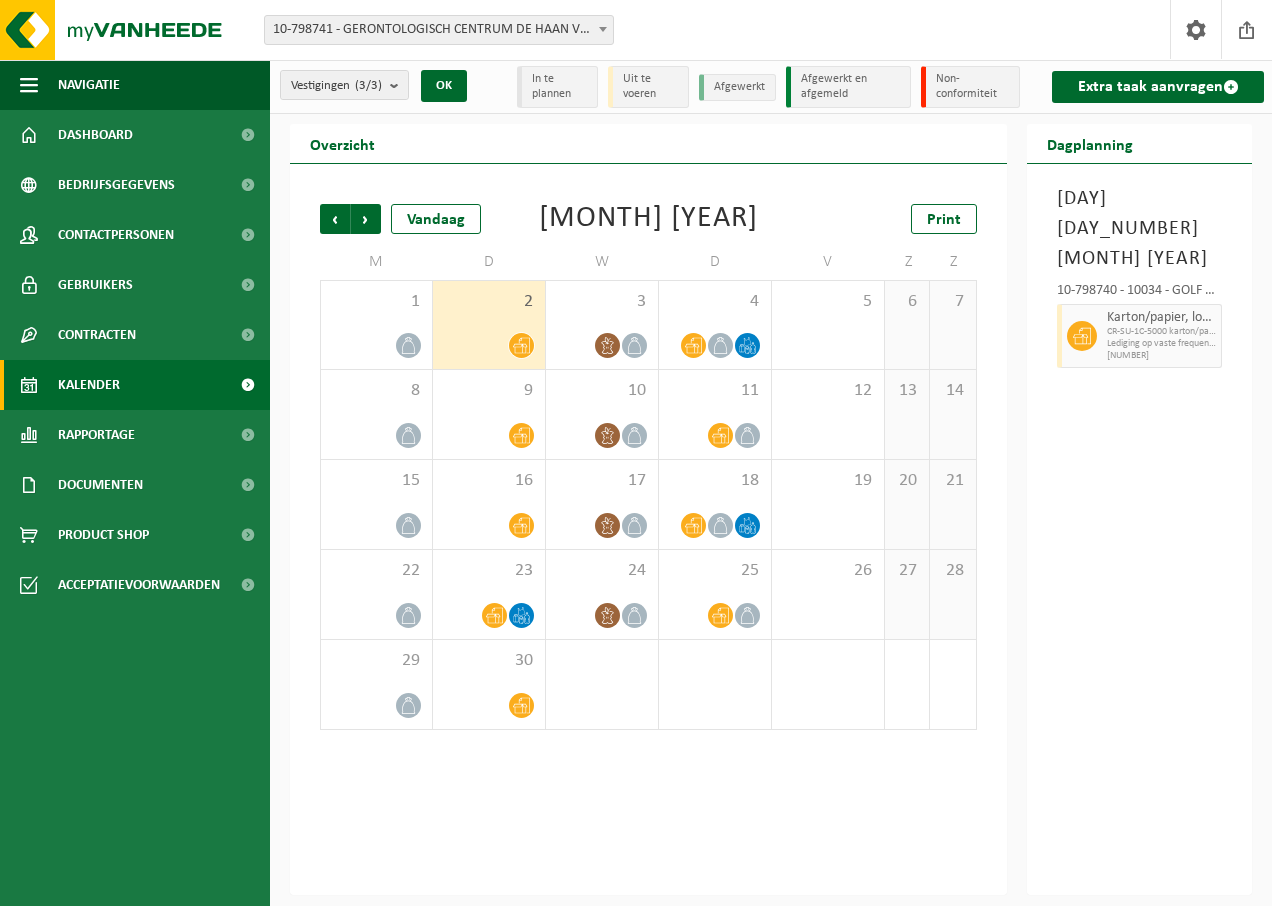 click 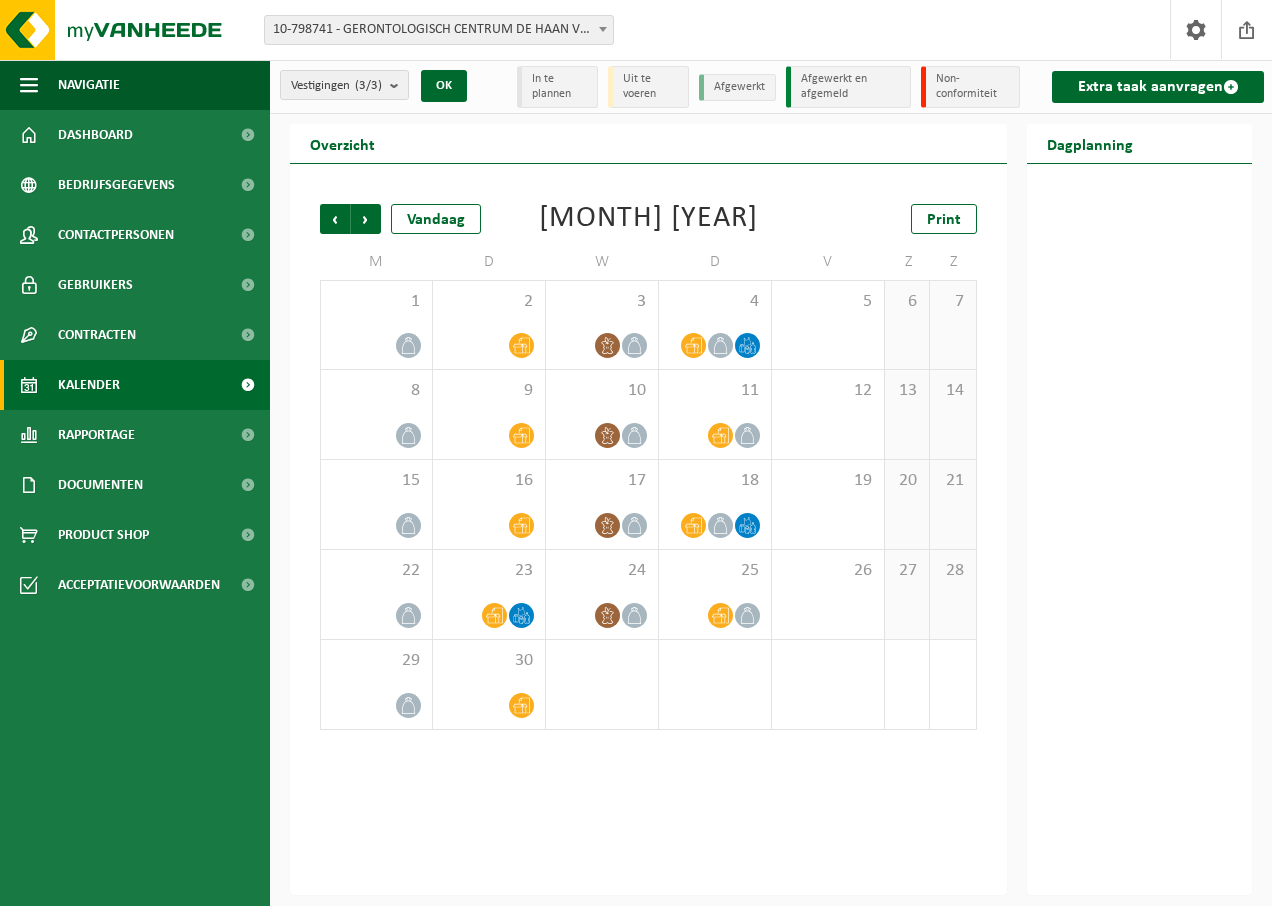 click at bounding box center [1140, 529] 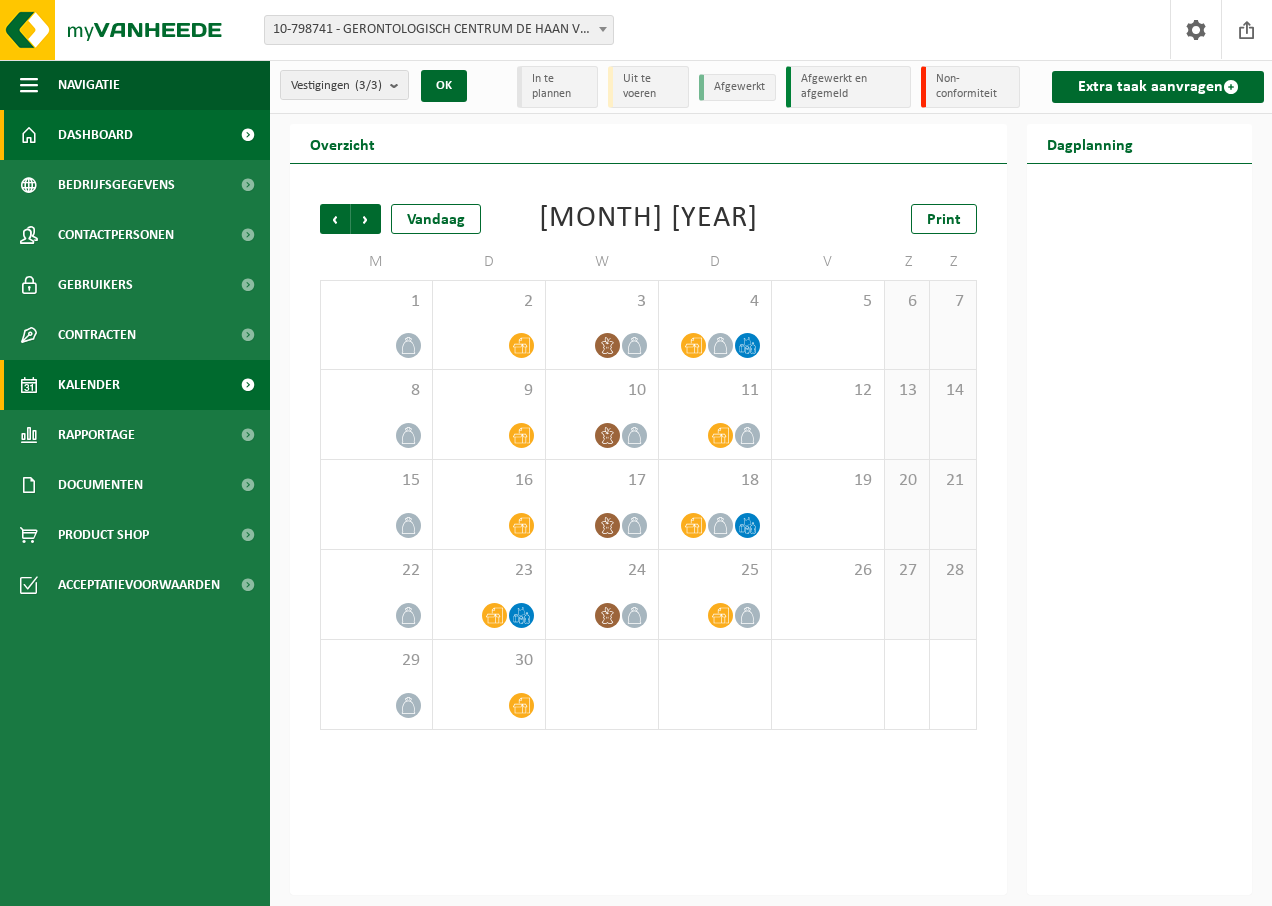 click on "Dashboard" at bounding box center [95, 135] 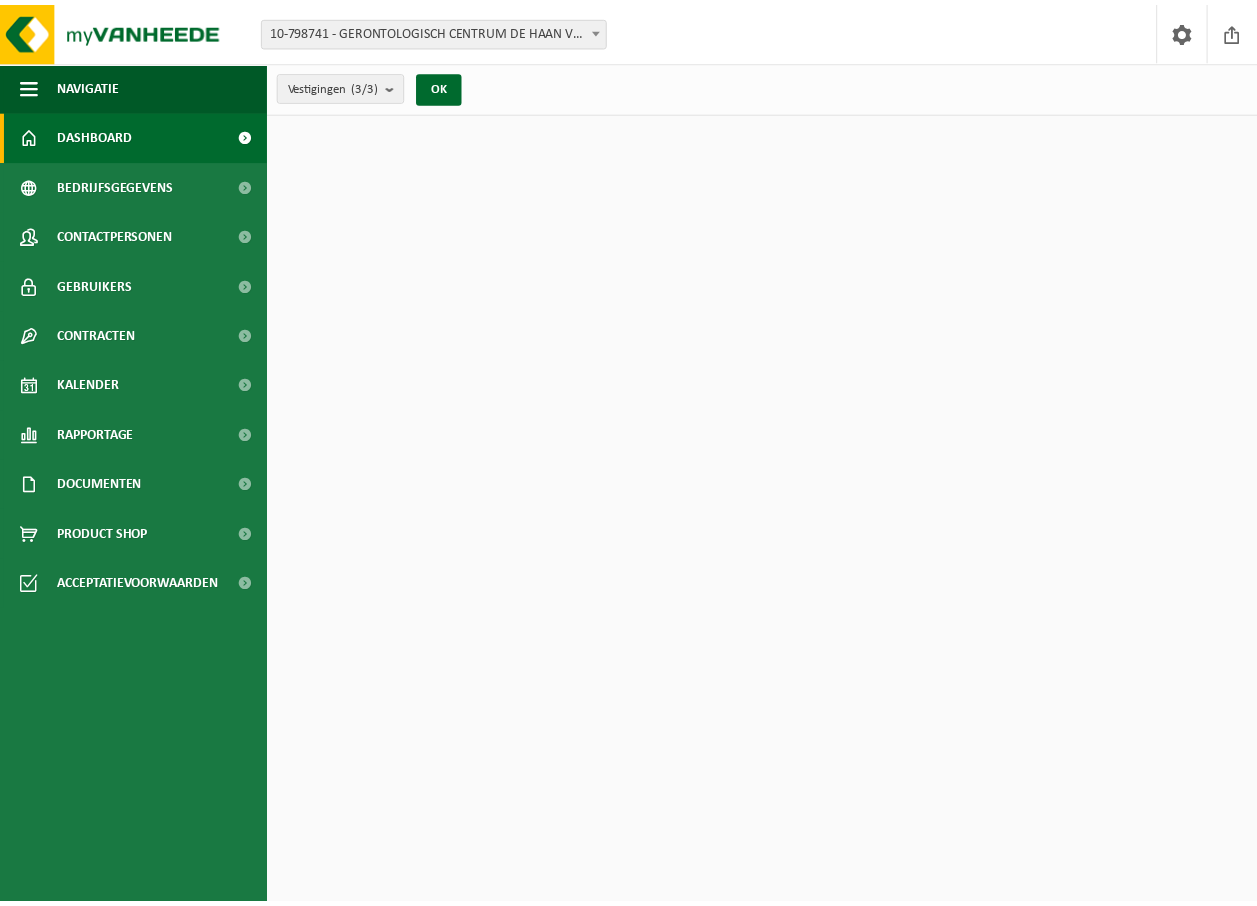 scroll, scrollTop: 0, scrollLeft: 0, axis: both 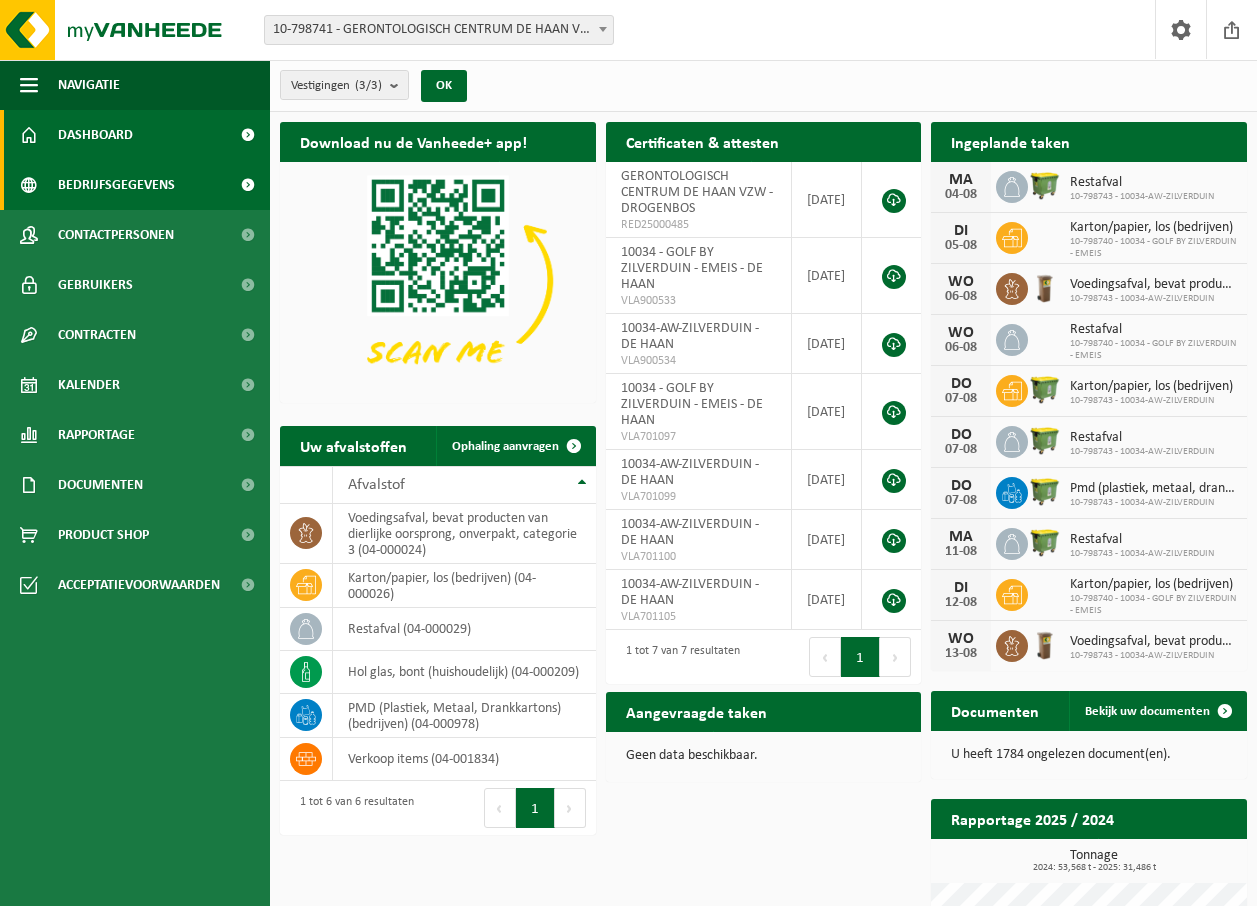 click on "Bedrijfsgegevens" at bounding box center (116, 185) 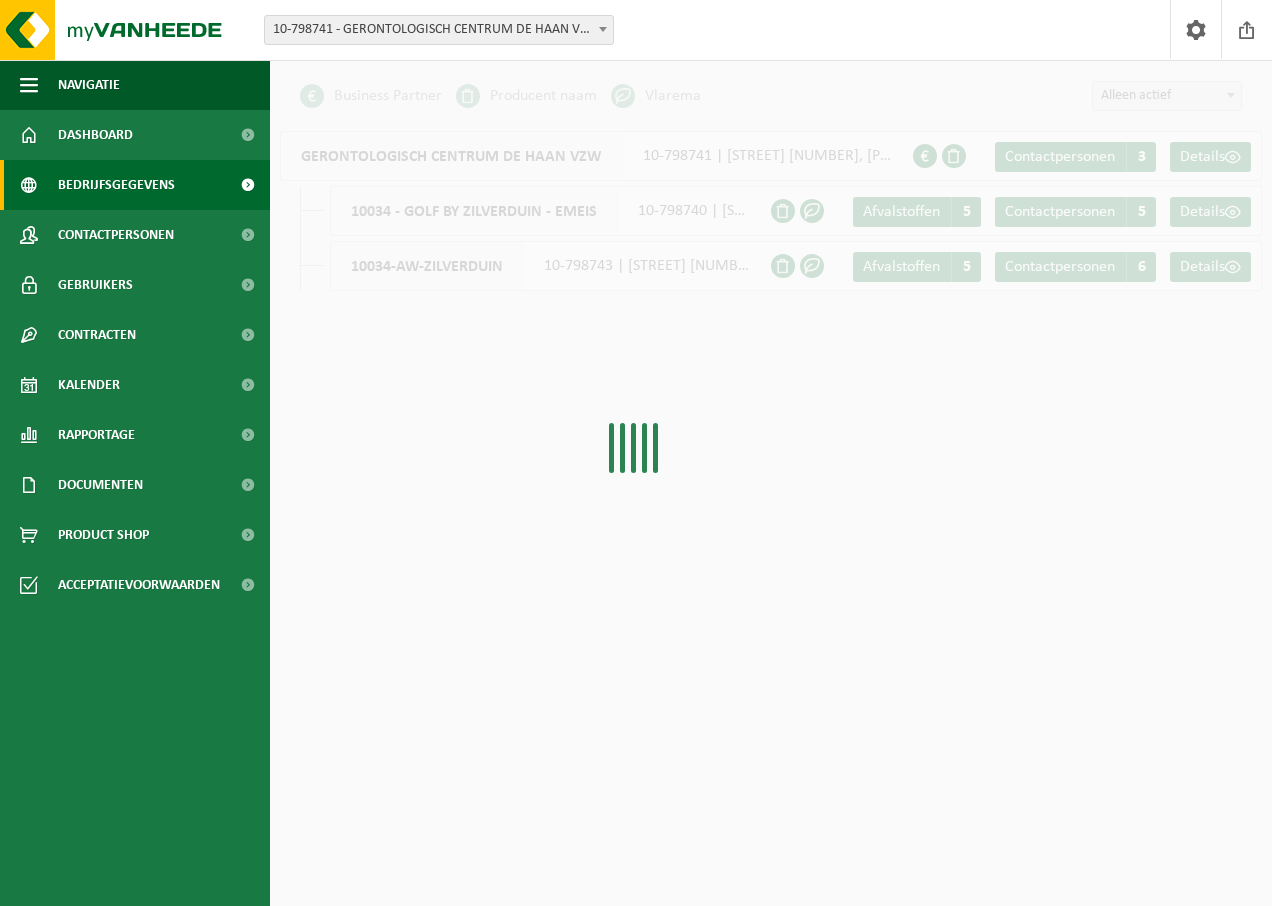 scroll, scrollTop: 0, scrollLeft: 0, axis: both 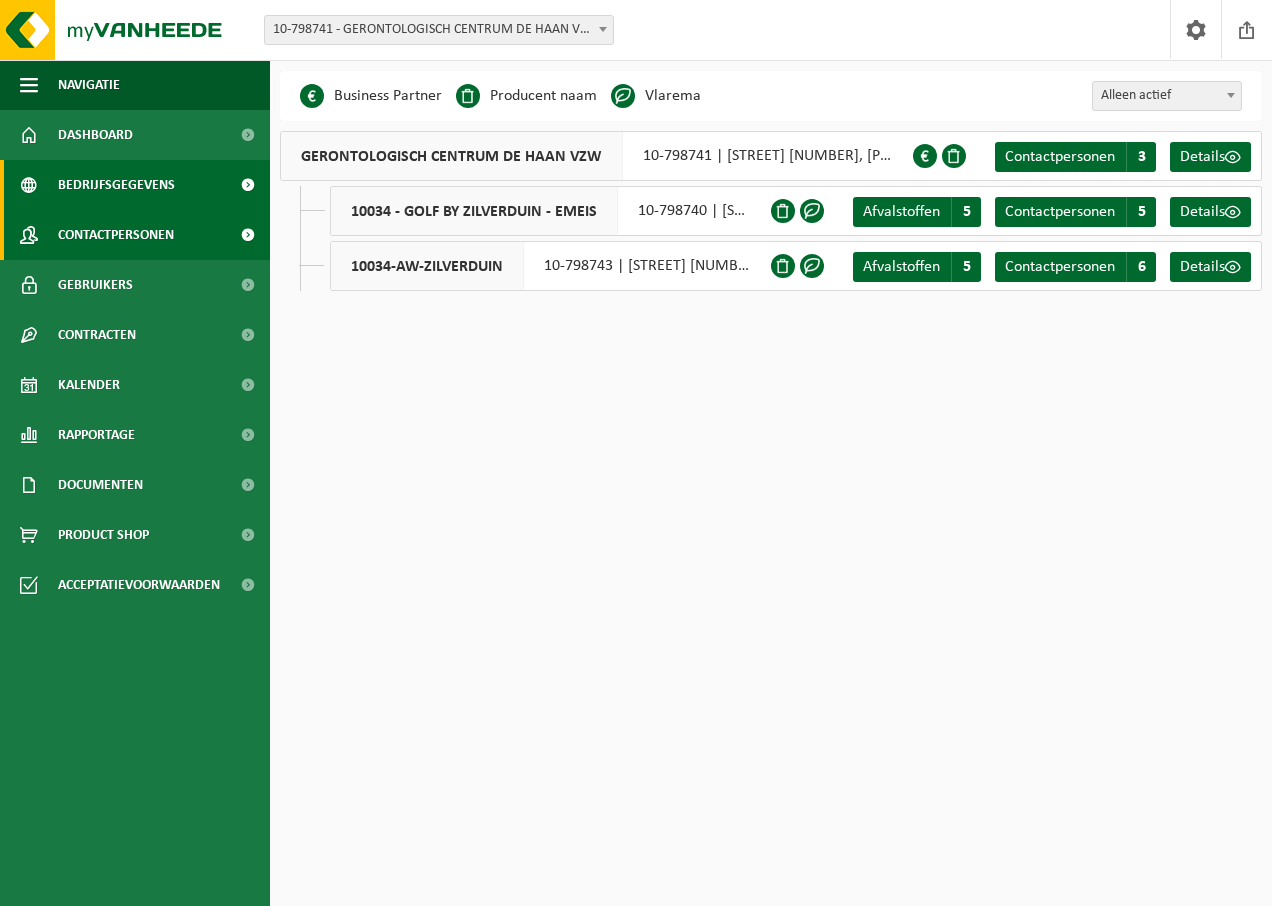 click on "Contactpersonen" at bounding box center [116, 235] 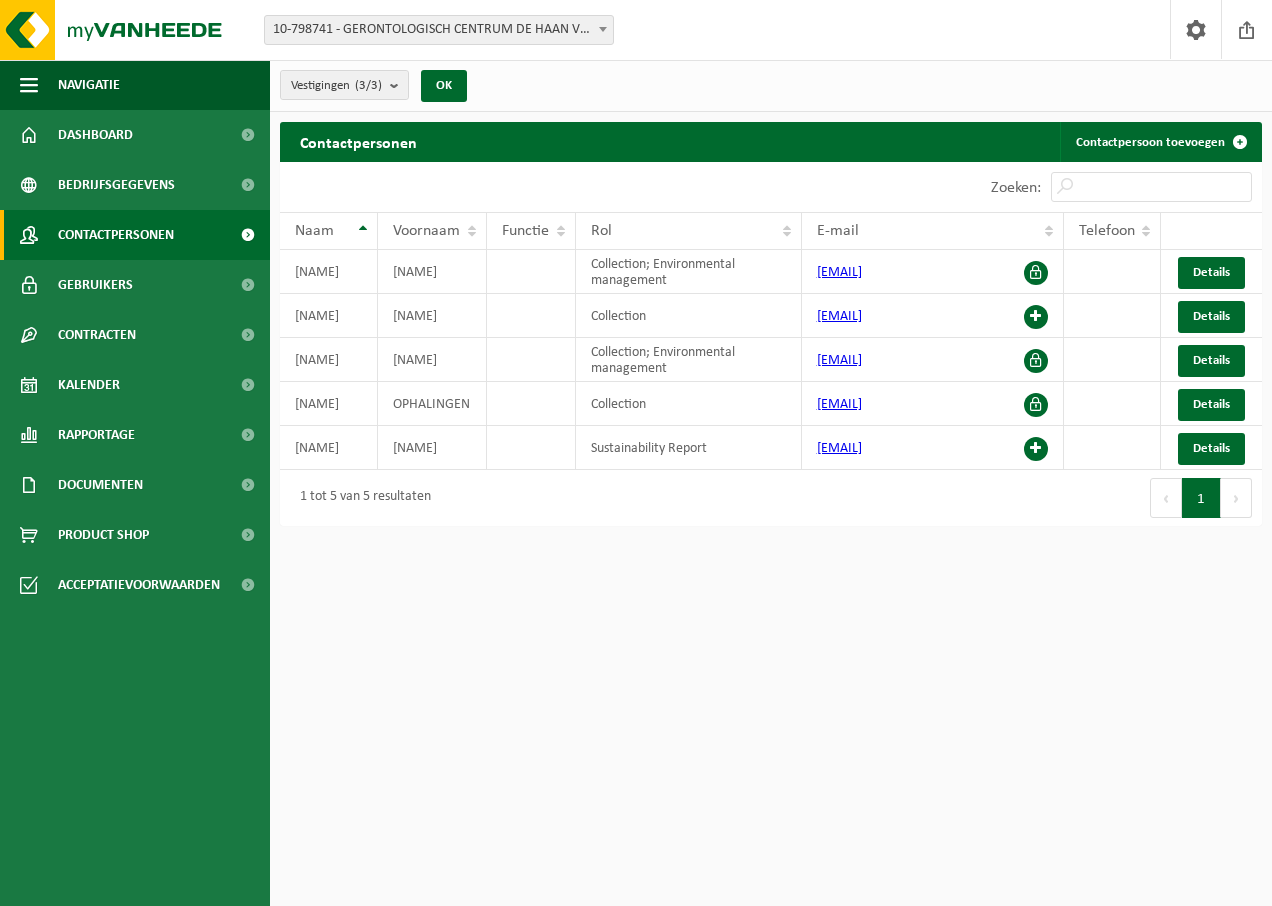 scroll, scrollTop: 0, scrollLeft: 0, axis: both 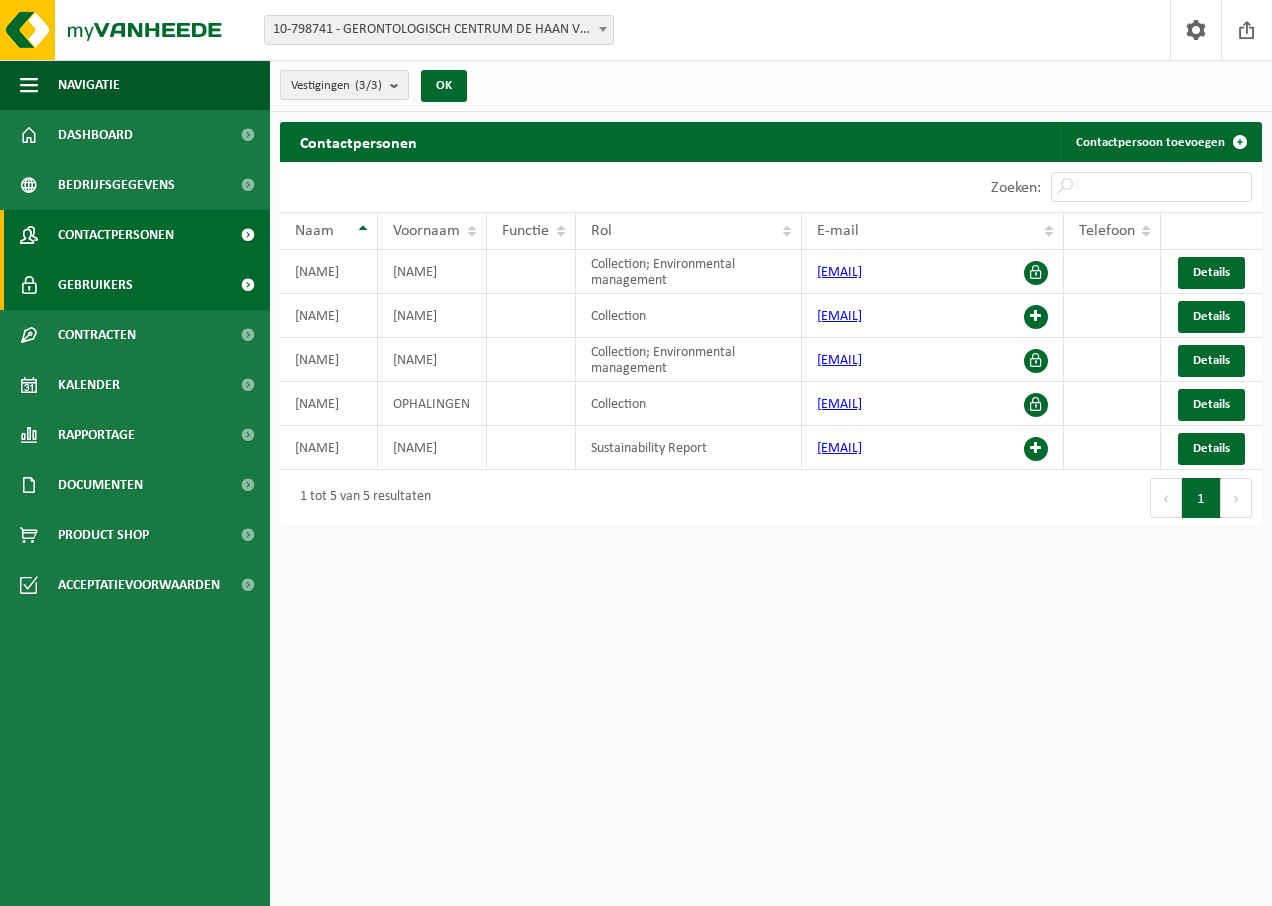 click on "Gebruikers" at bounding box center (95, 285) 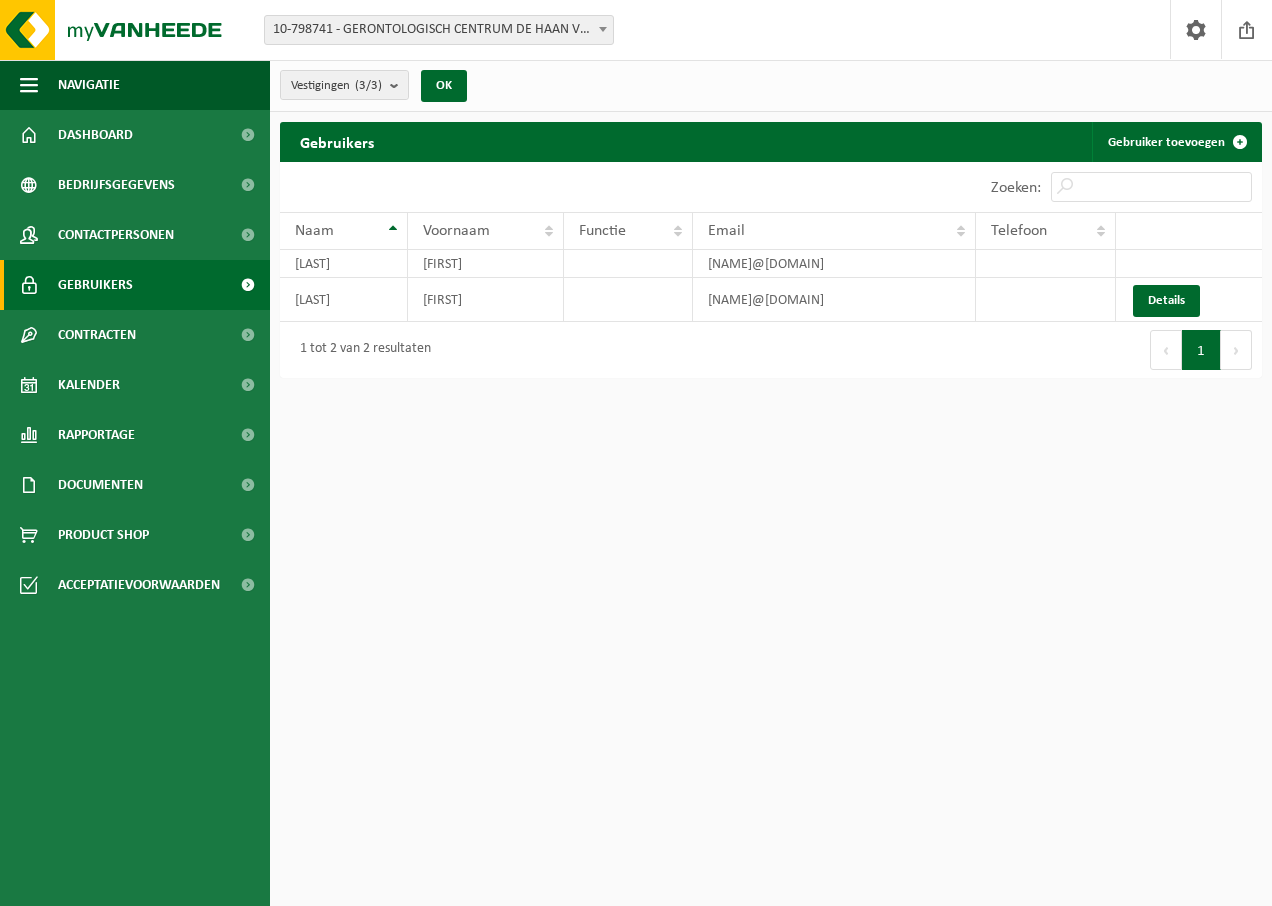 scroll, scrollTop: 0, scrollLeft: 0, axis: both 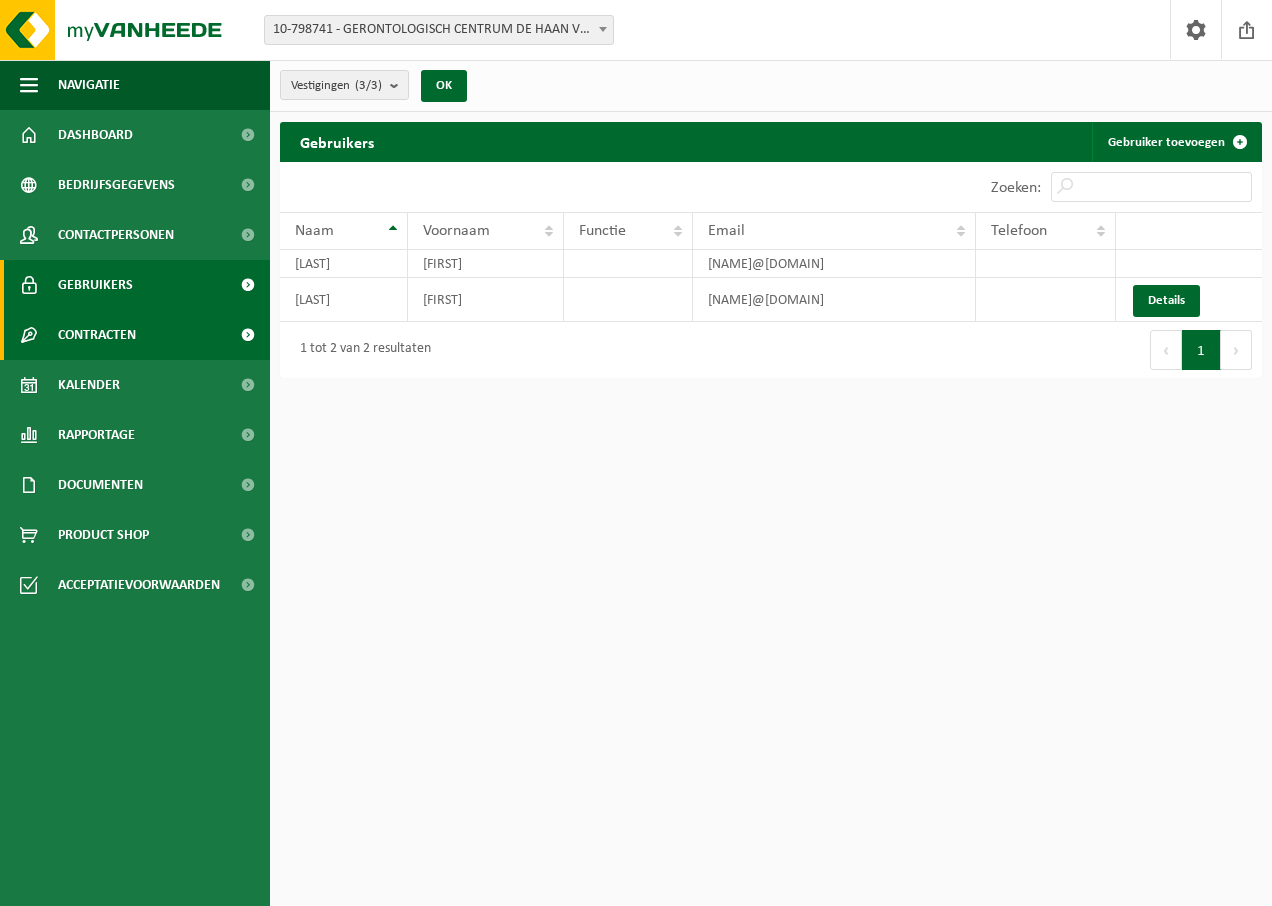 click on "Contracten" at bounding box center [97, 335] 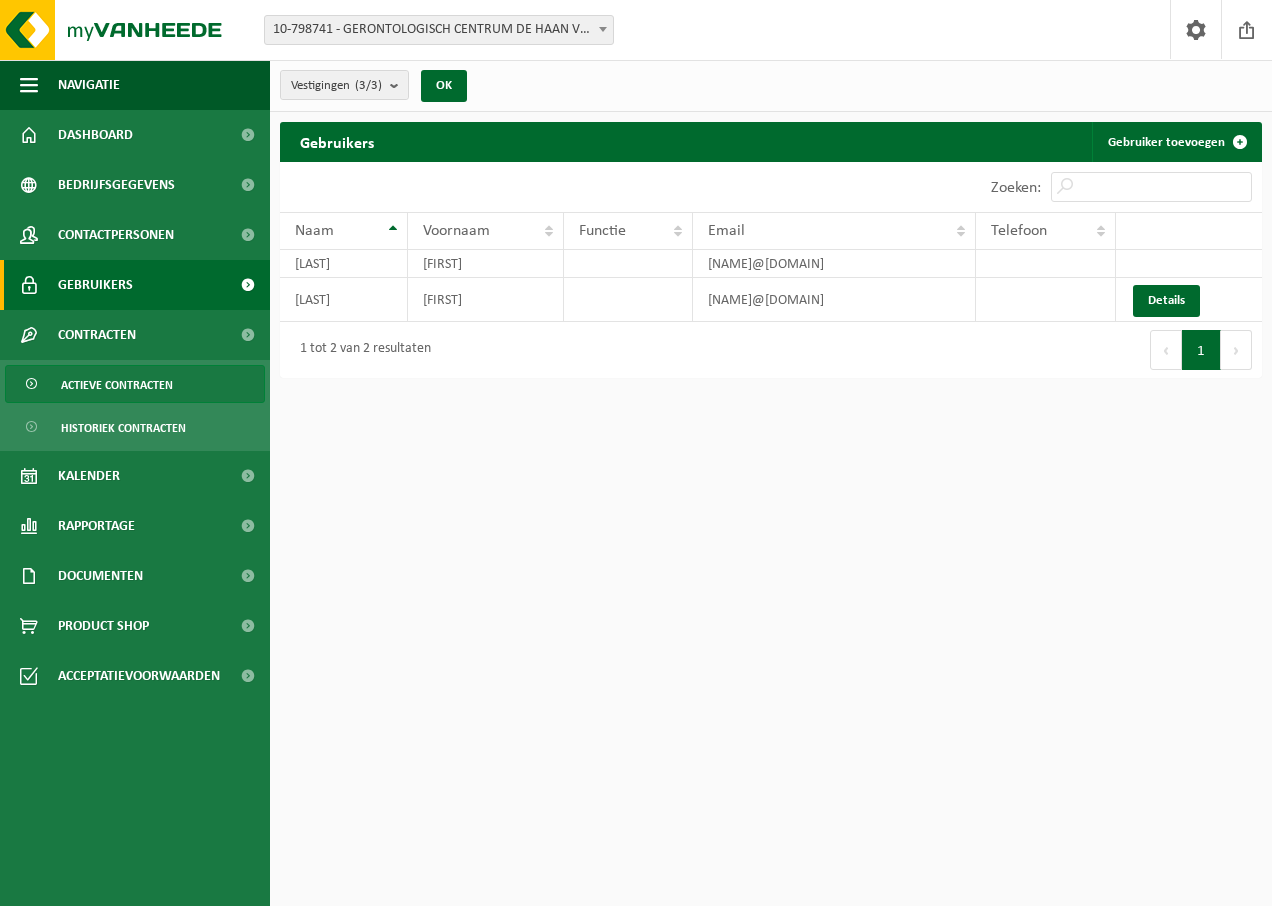 click on "Actieve contracten" at bounding box center [117, 385] 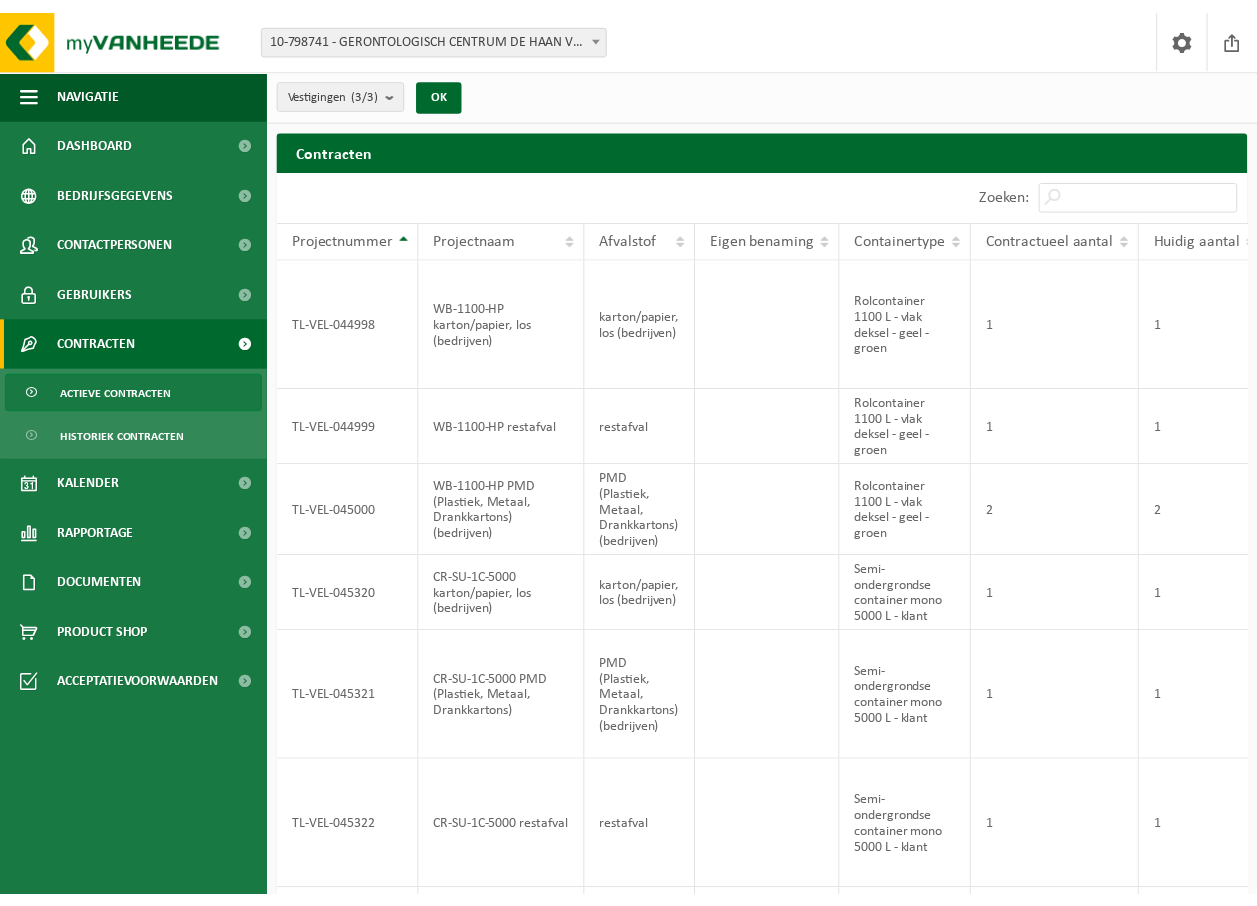 scroll, scrollTop: 0, scrollLeft: 0, axis: both 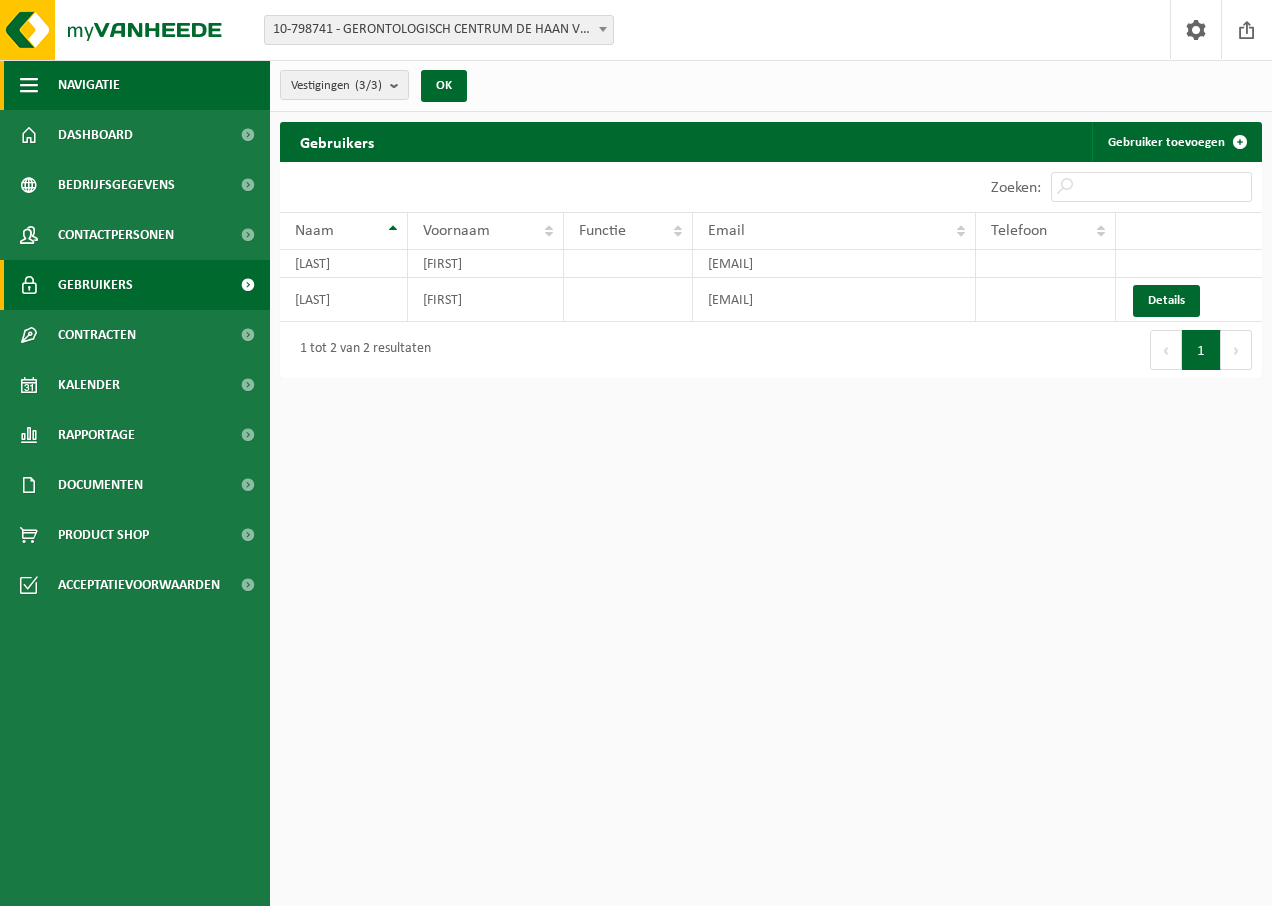 click at bounding box center (29, 85) 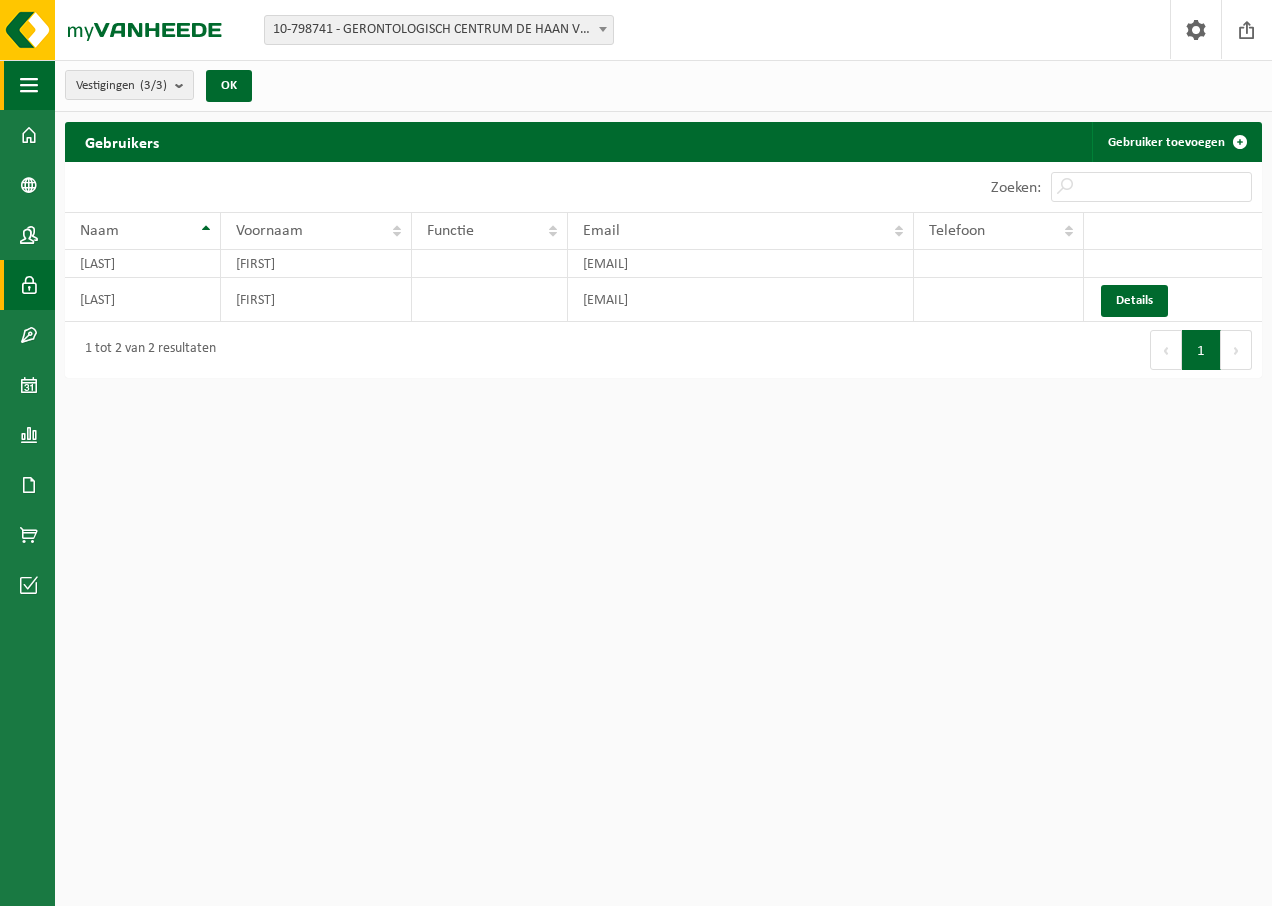 click at bounding box center (29, 85) 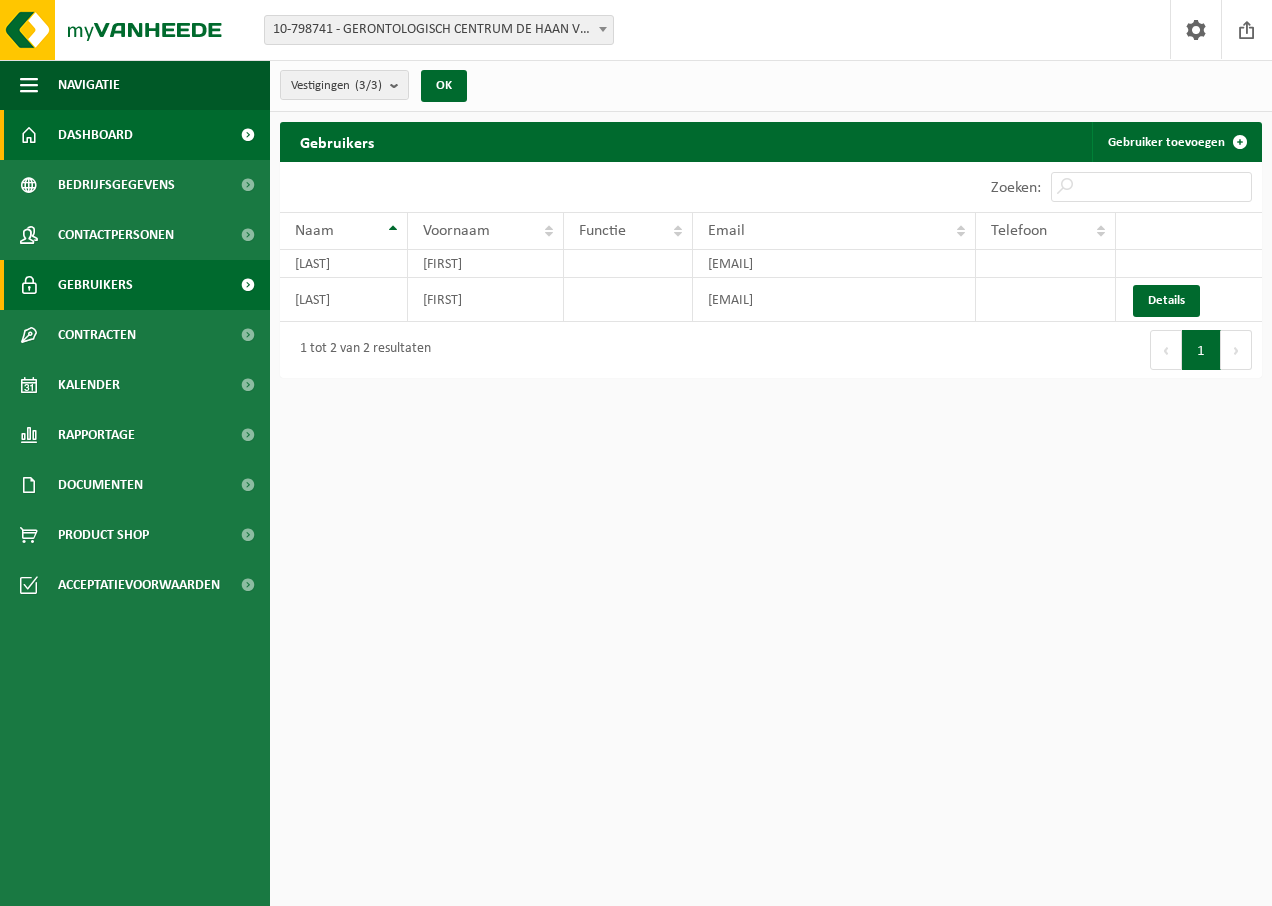 click on "Dashboard" at bounding box center (95, 135) 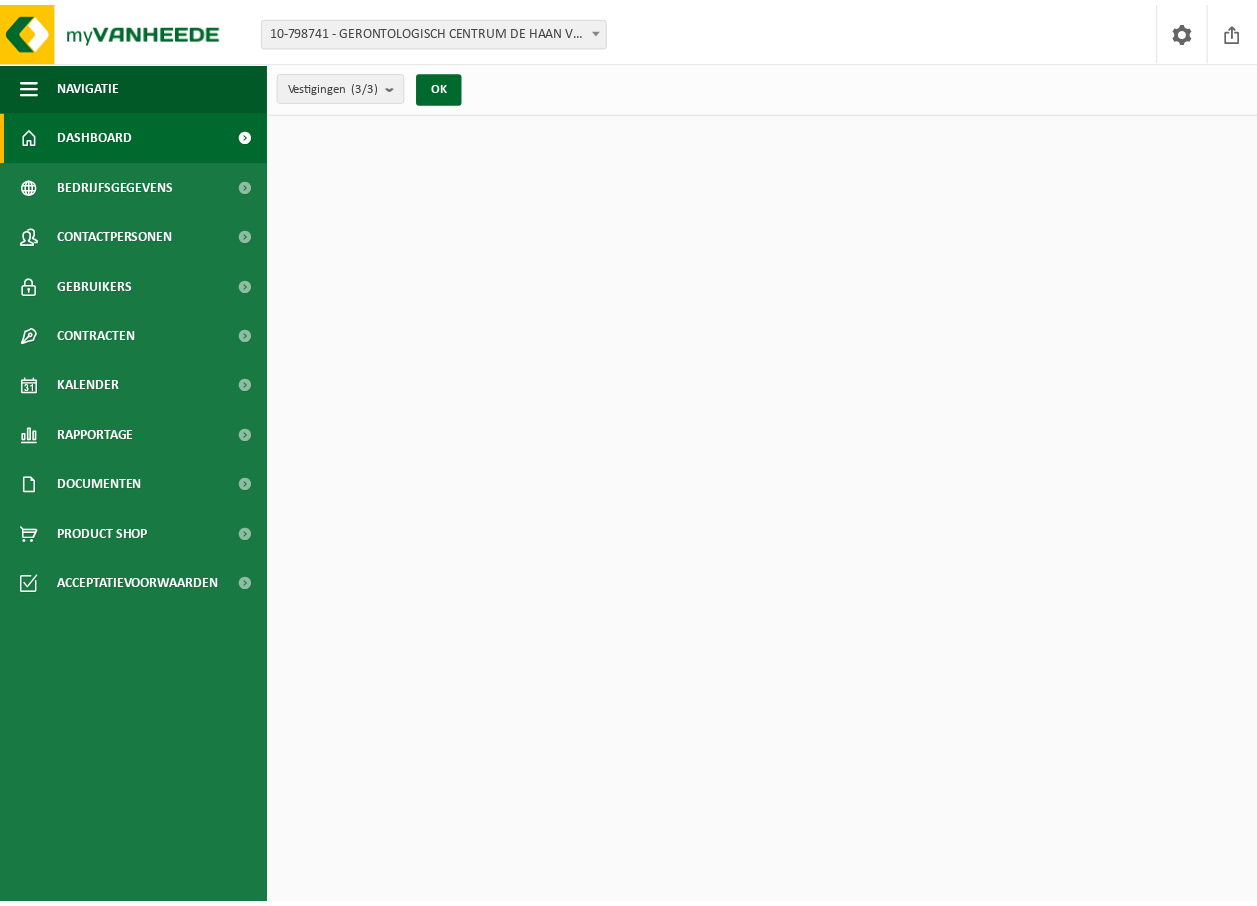 scroll, scrollTop: 0, scrollLeft: 0, axis: both 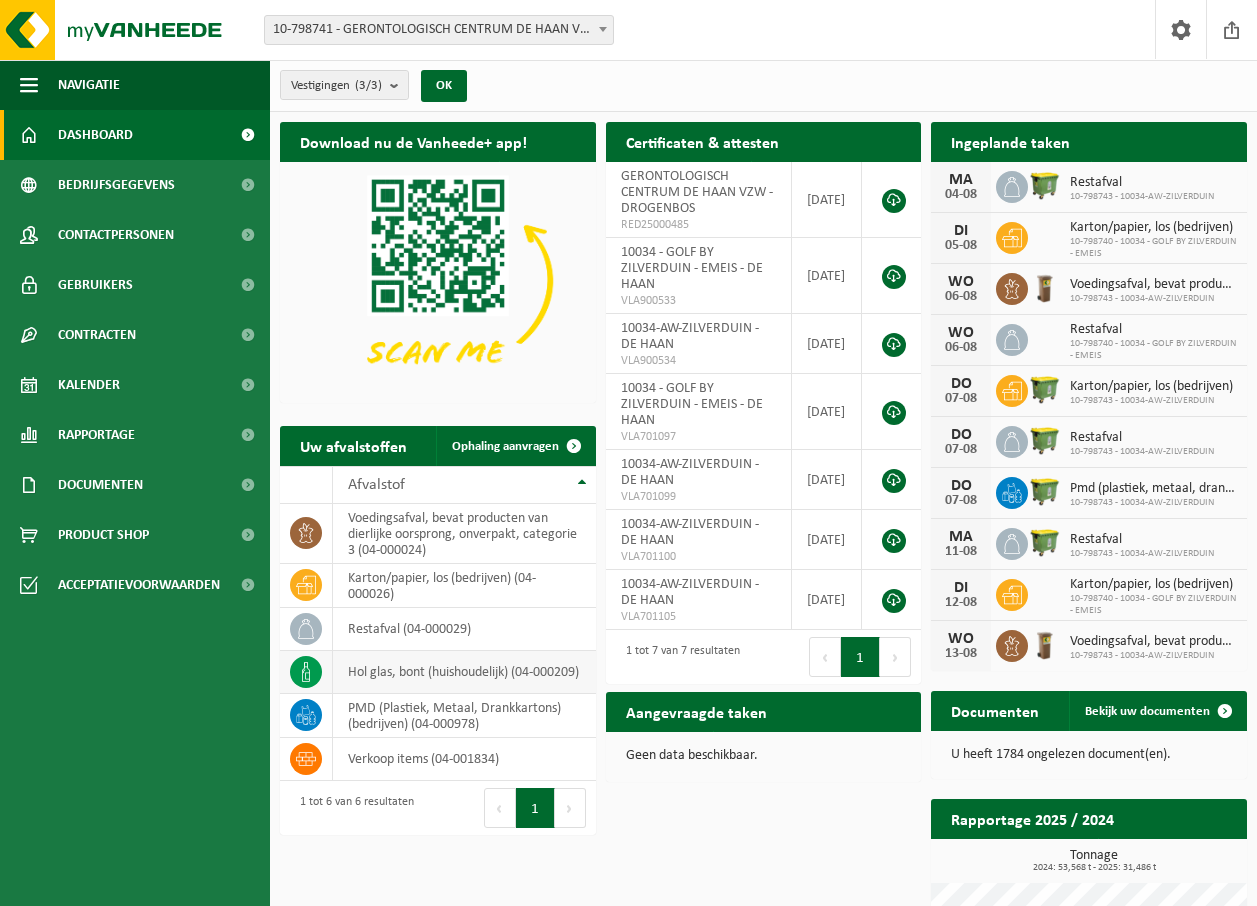 click on "hol glas, bont (huishoudelijk) (04-000209)" at bounding box center (464, 672) 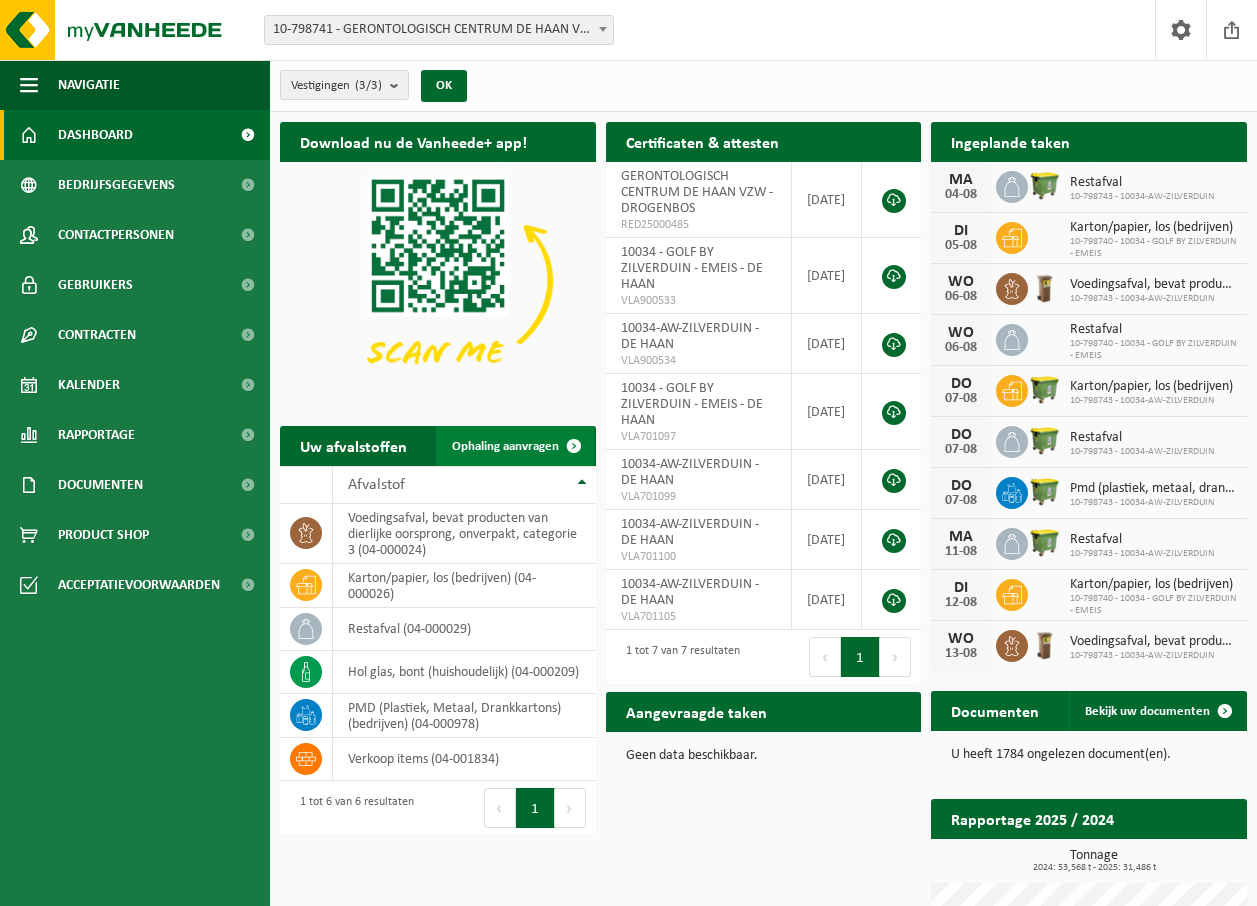 click at bounding box center [574, 446] 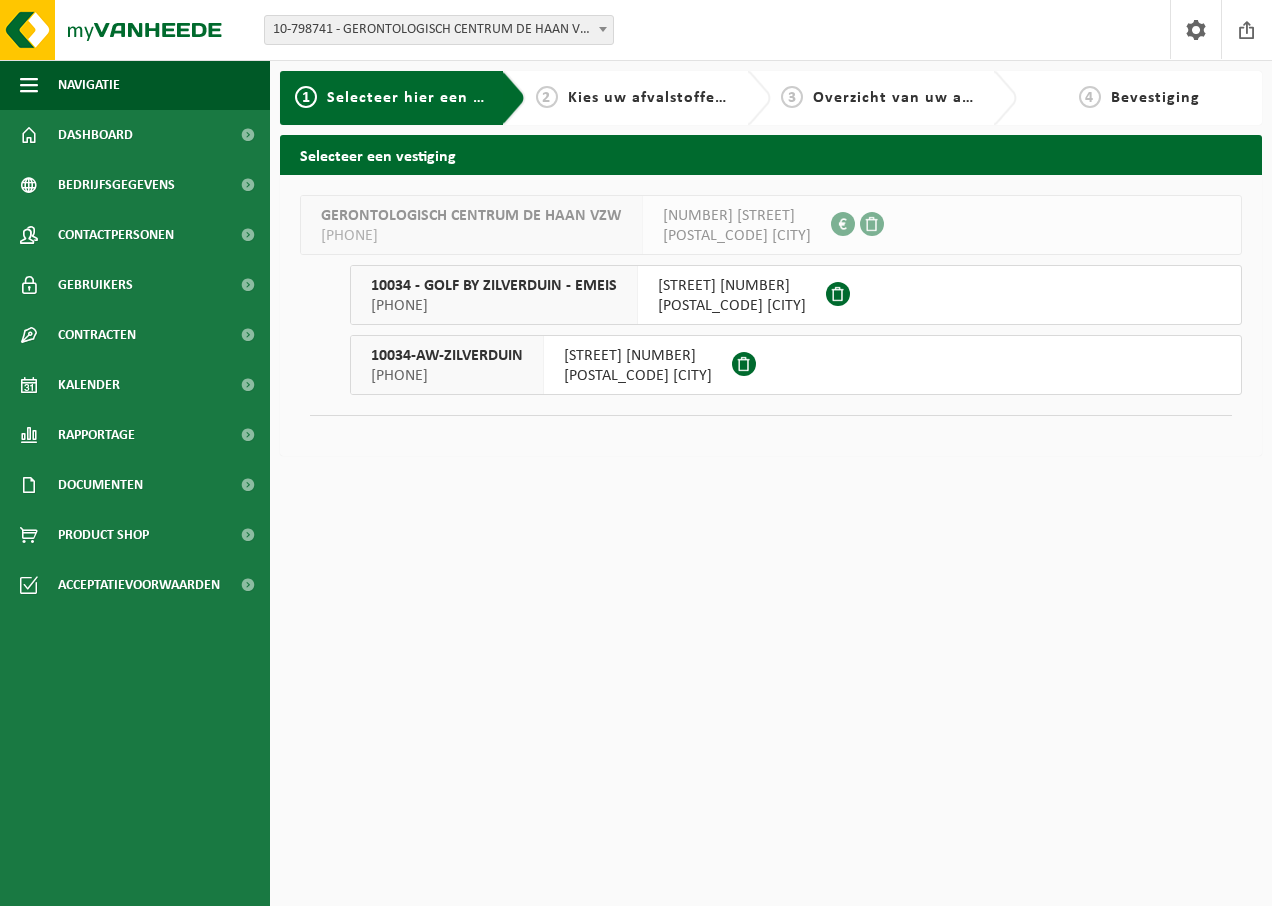 scroll, scrollTop: 0, scrollLeft: 0, axis: both 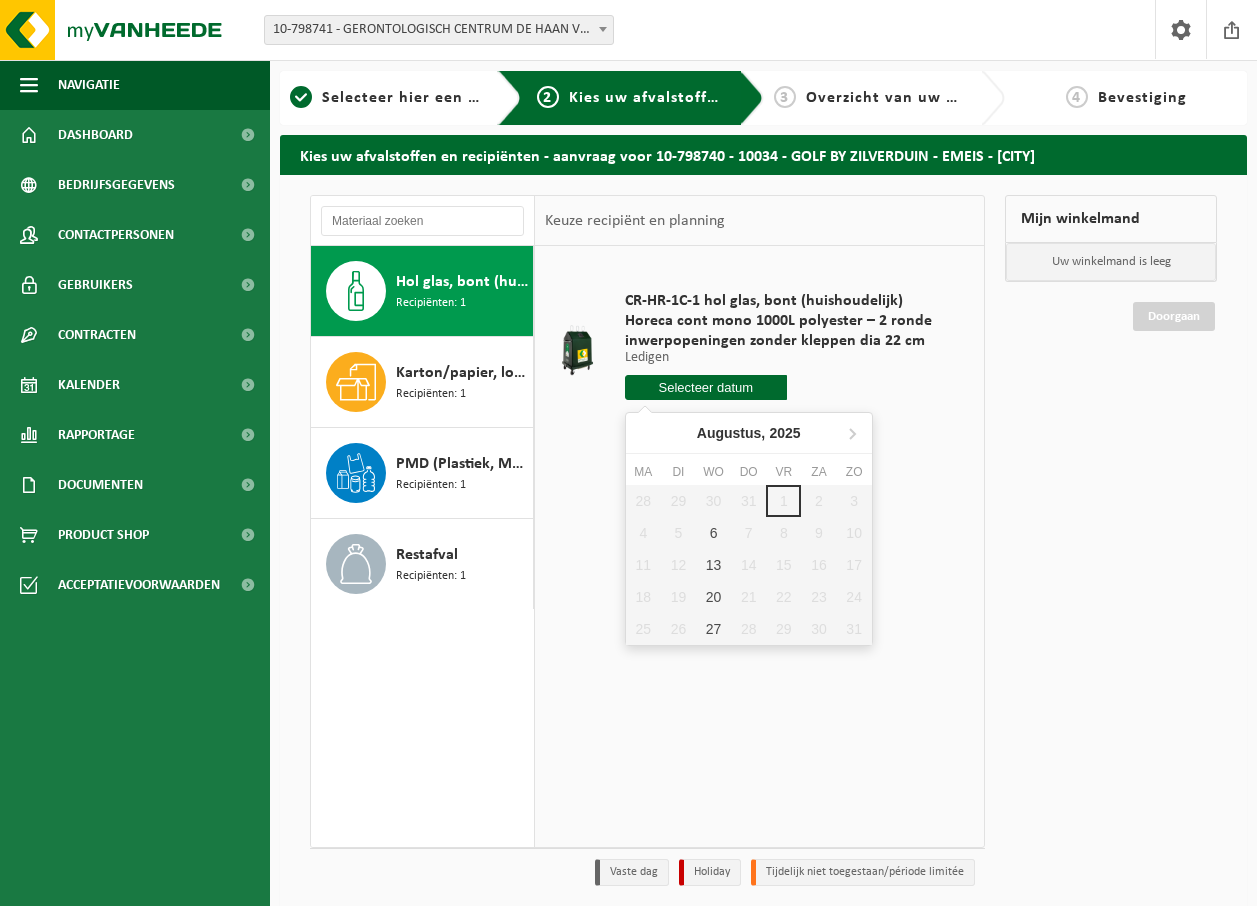 click at bounding box center [706, 387] 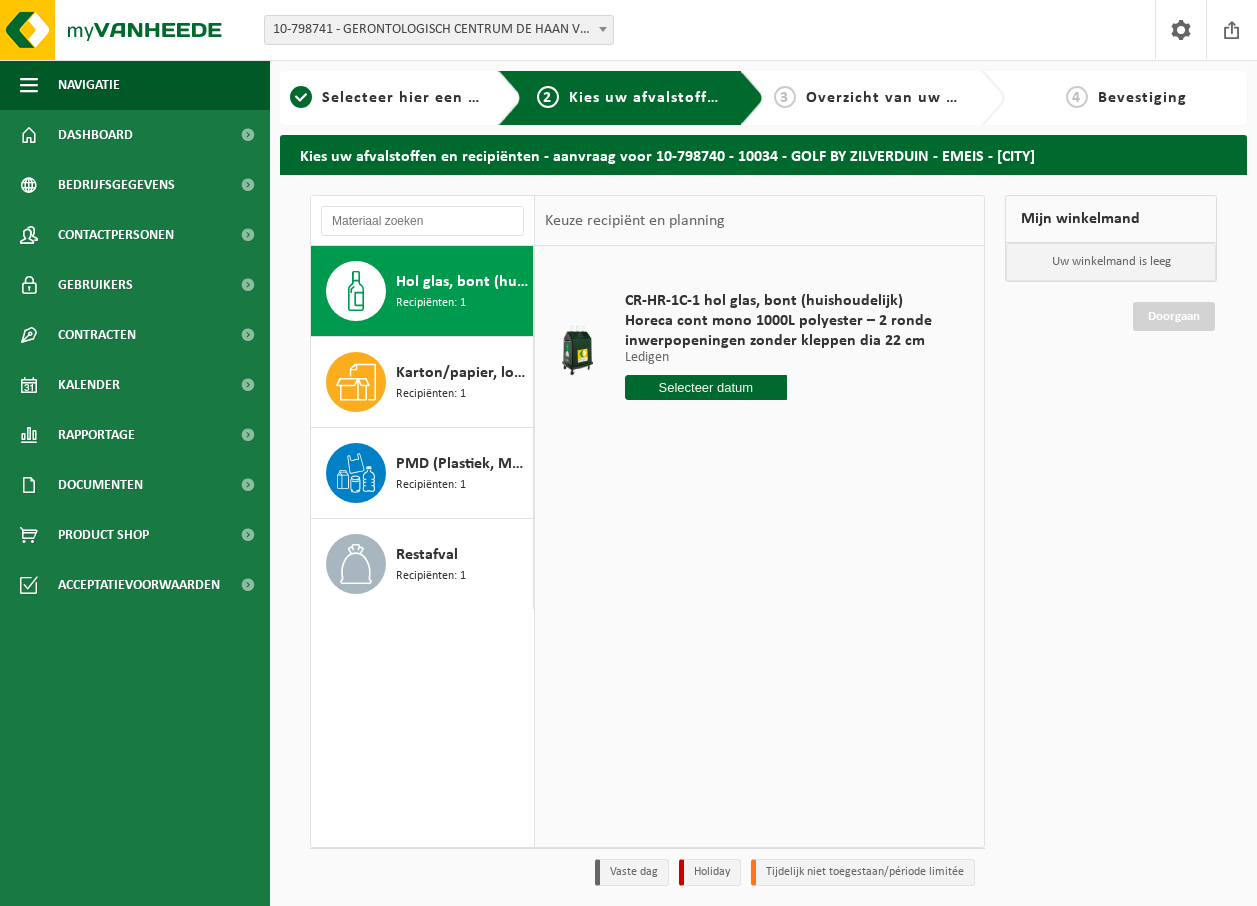 click on "Hol glas, bont (huishoudelijk)" at bounding box center [462, 282] 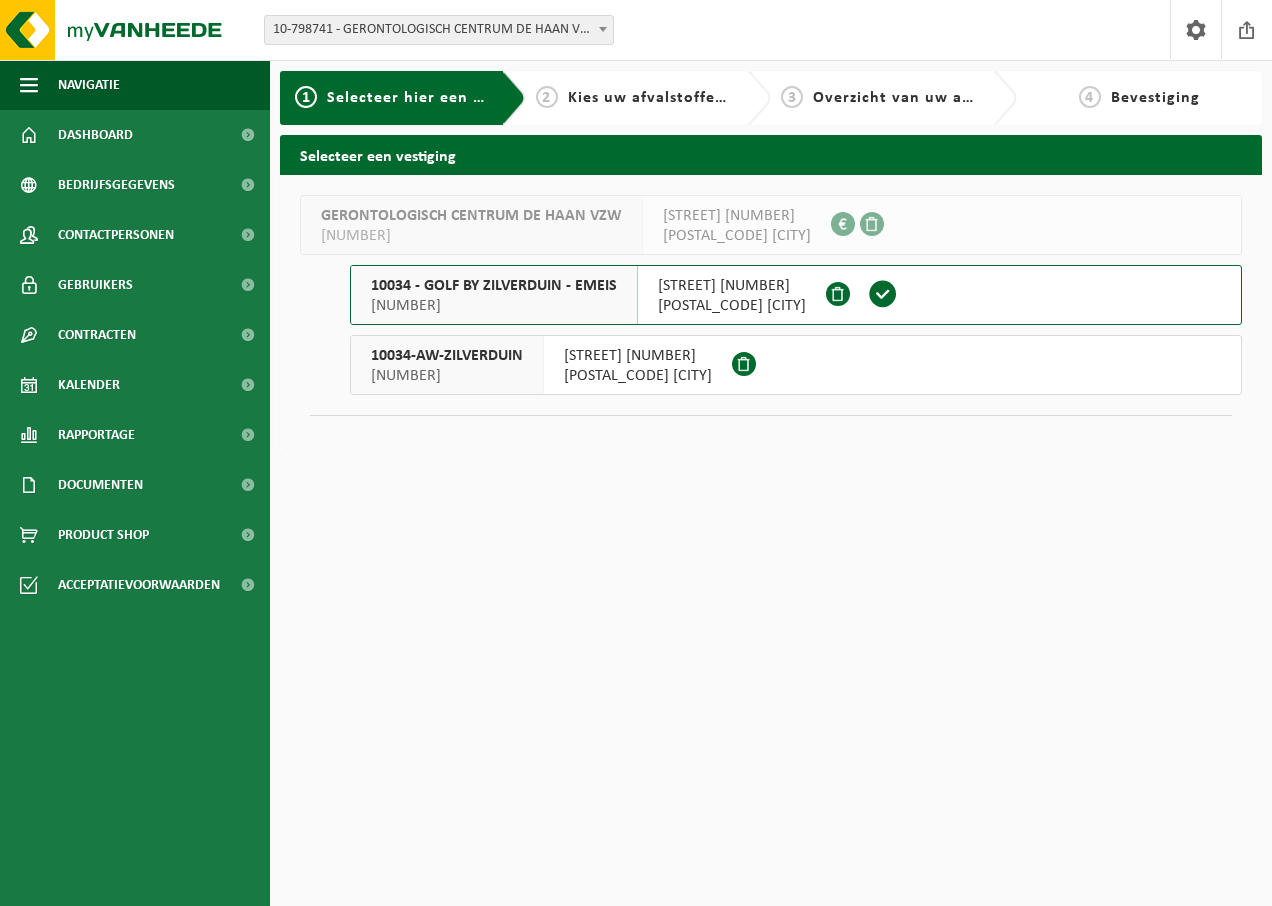 scroll, scrollTop: 0, scrollLeft: 0, axis: both 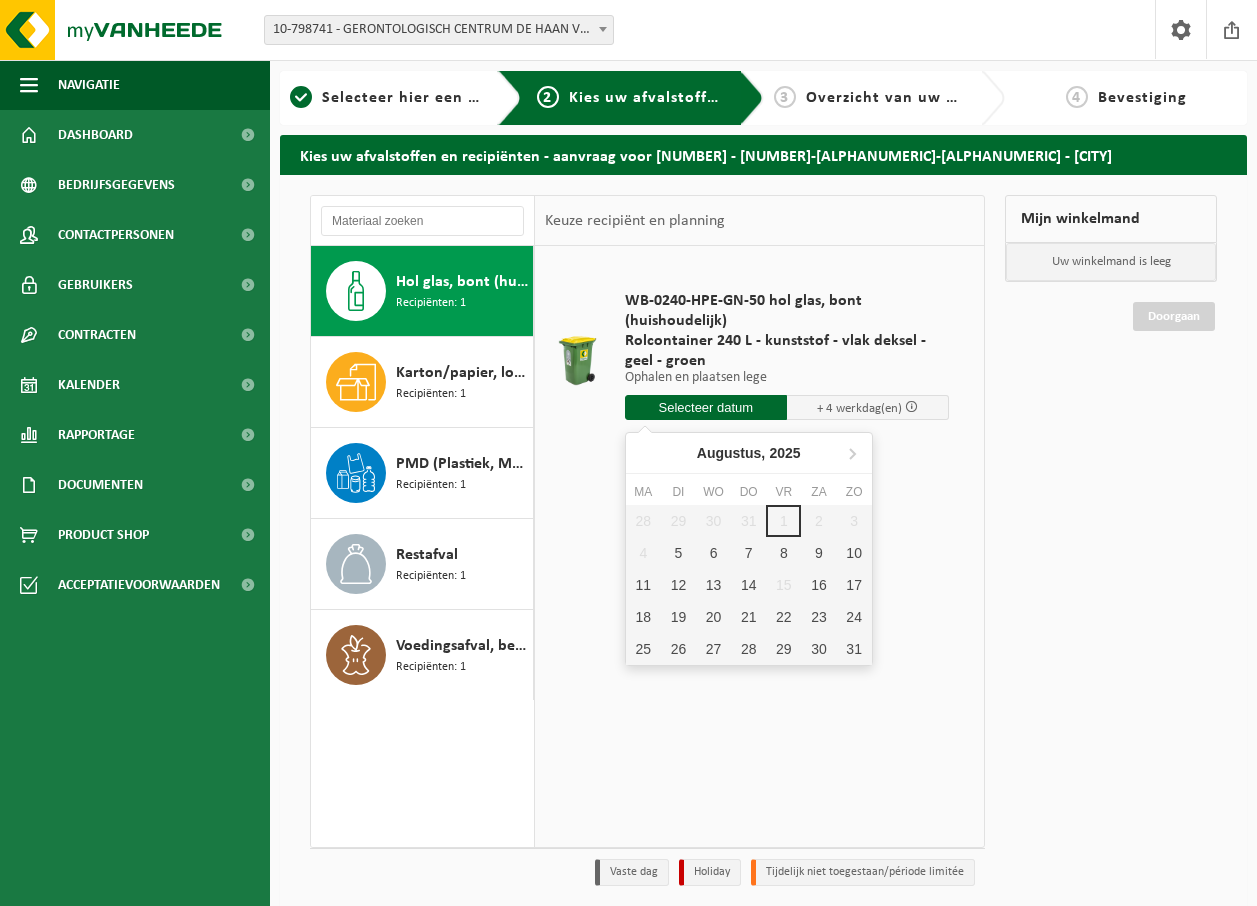 click at bounding box center (706, 407) 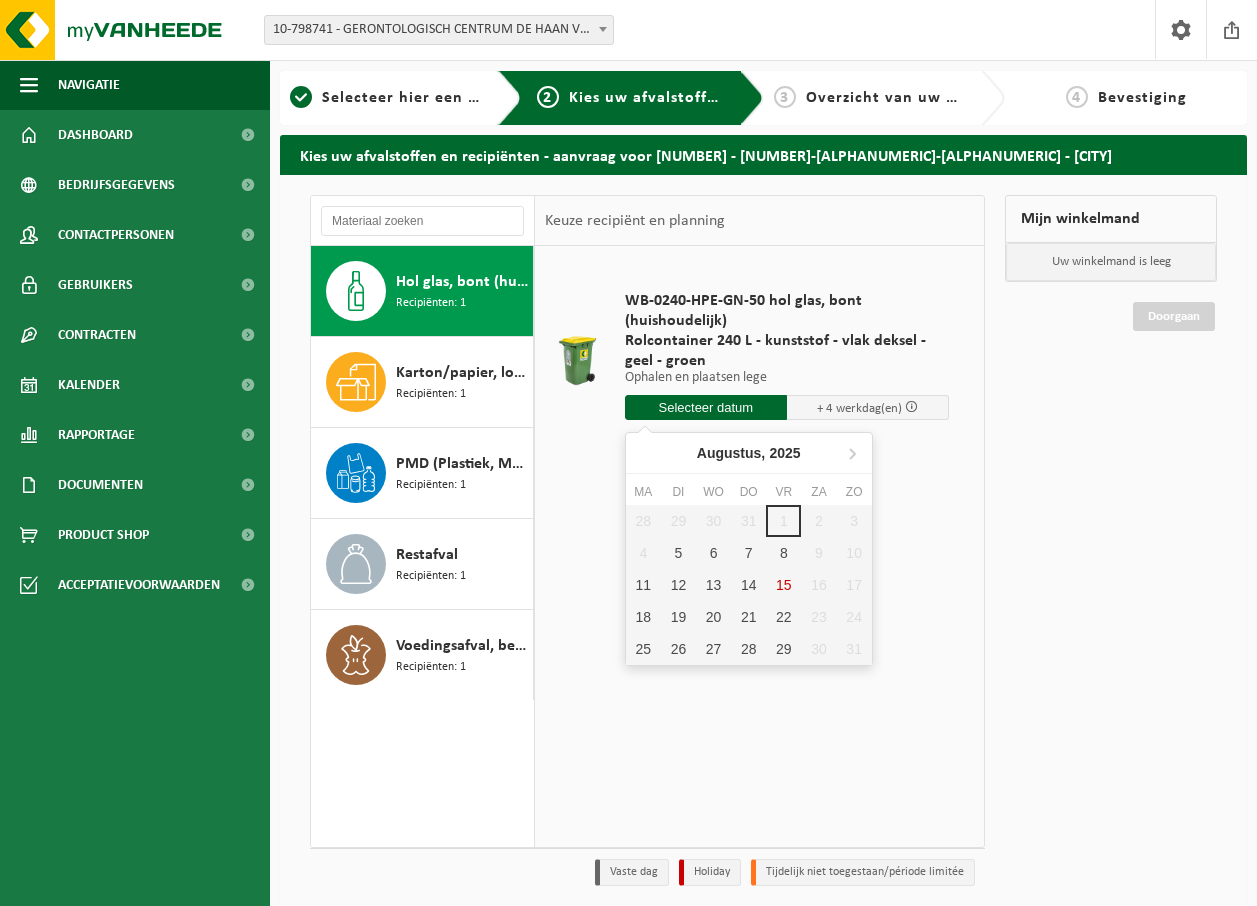 click on "28 29 30 31 1 2 3 4 5 6 7 8 9 10 11 12 13 14 15 16 17 18 19 20 21 22 23 24 25 26 27 28 29 30 31" at bounding box center (749, 585) 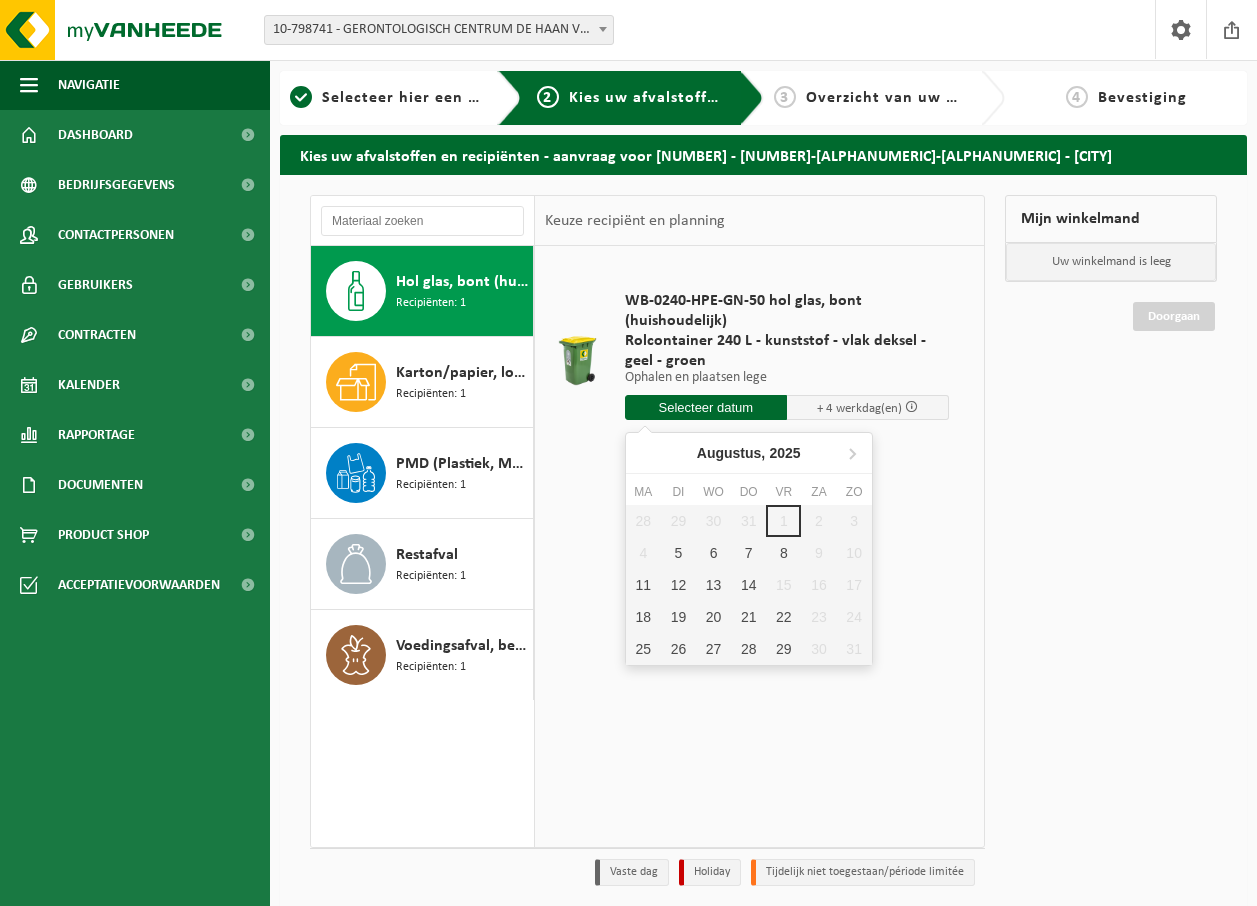 click at bounding box center (706, 407) 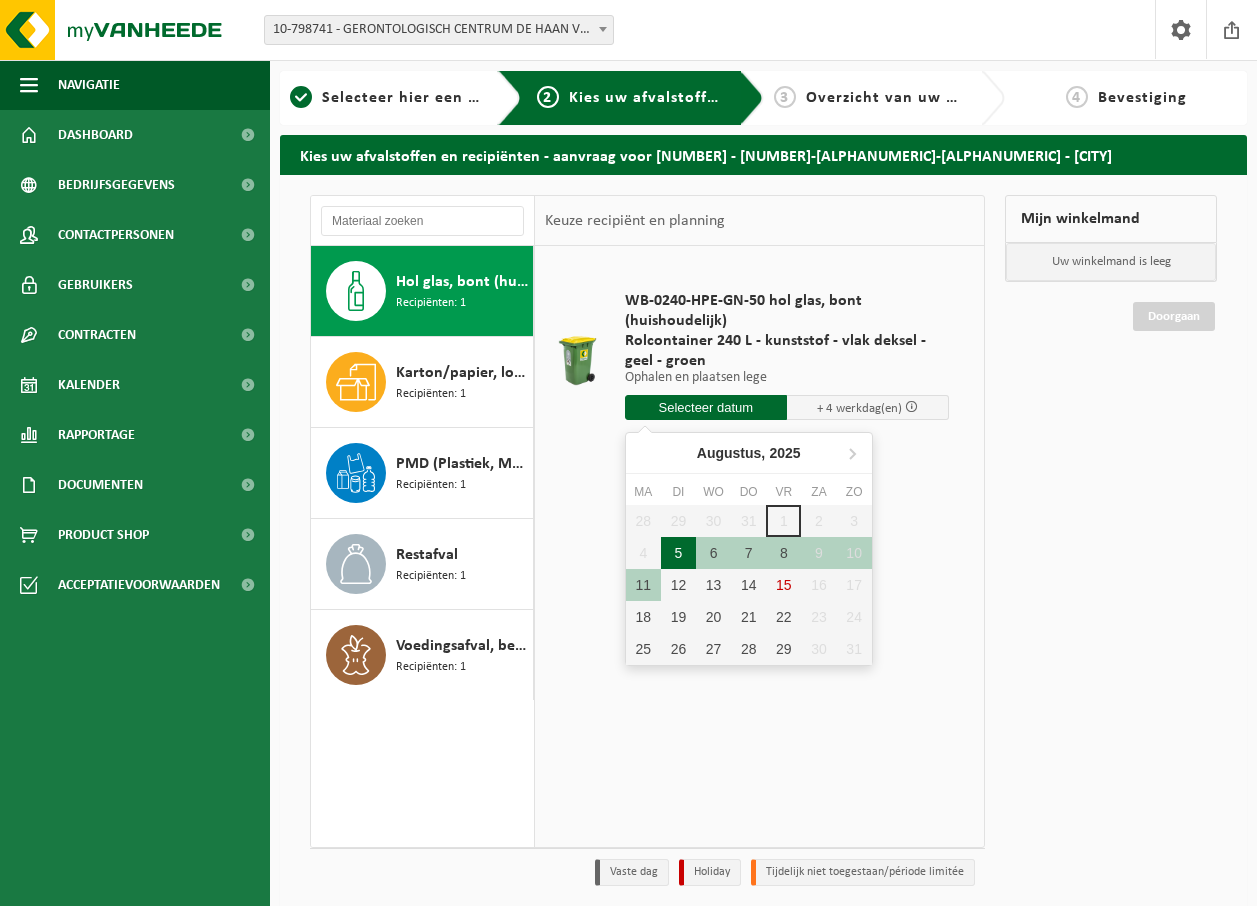 click on "5" at bounding box center [678, 553] 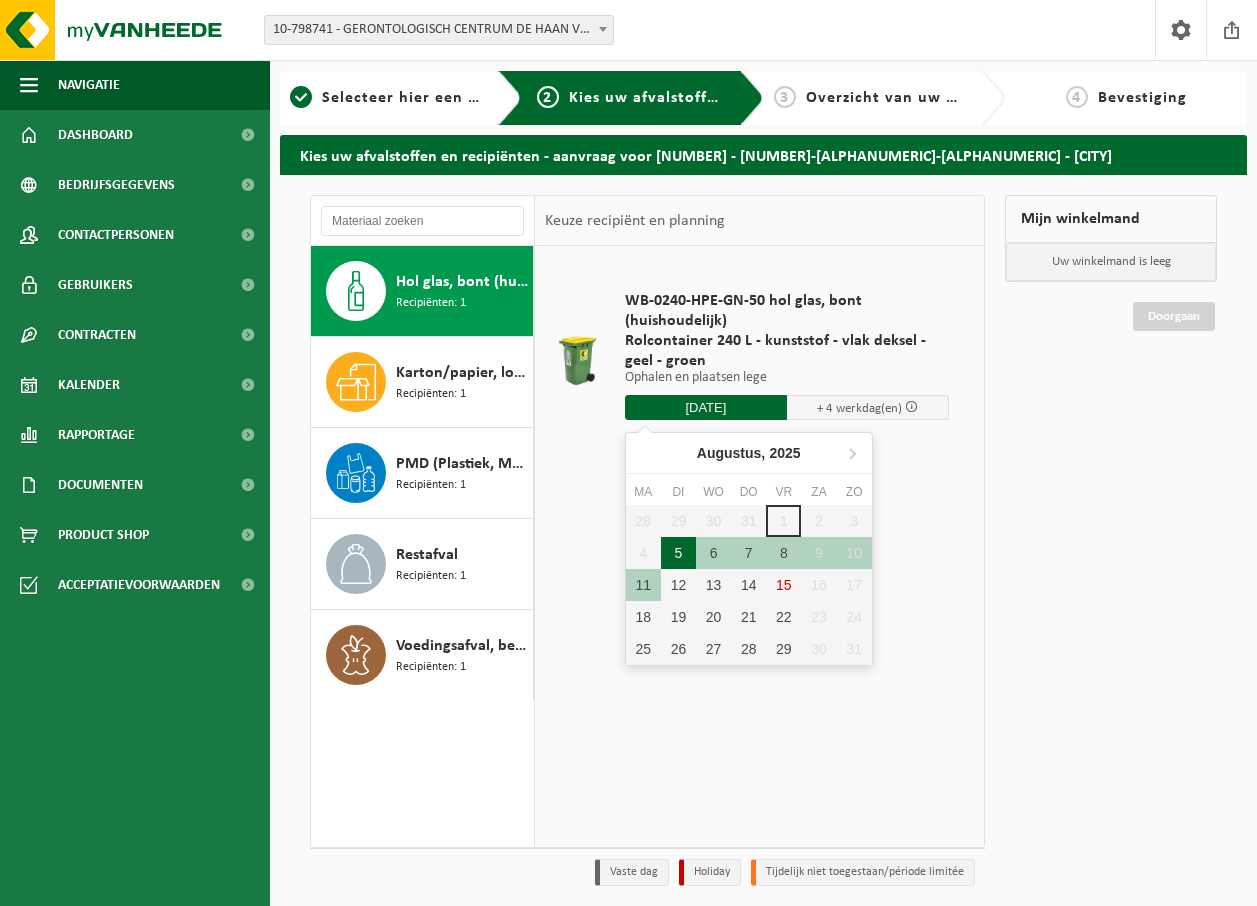 type on "Van 2025-08-05" 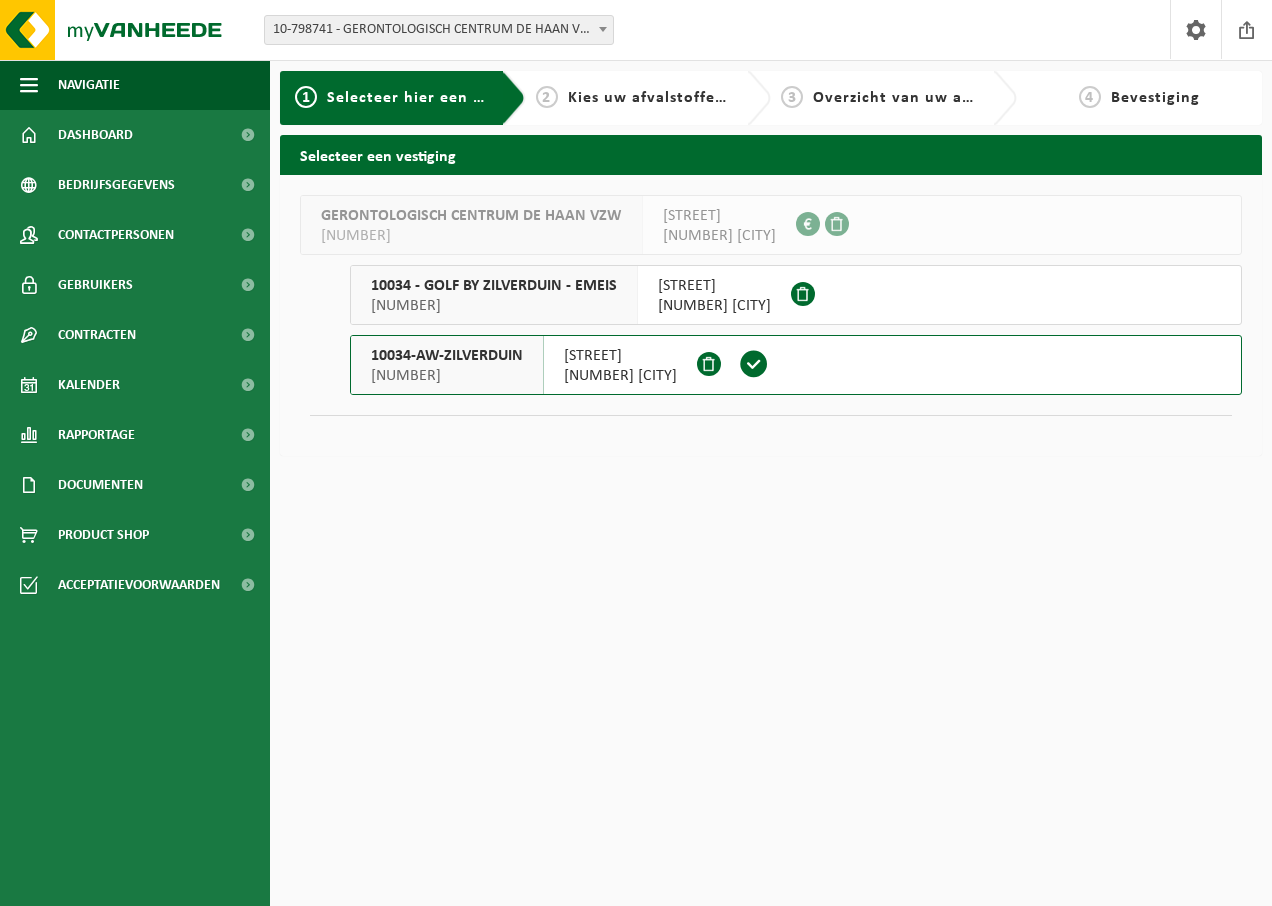 scroll, scrollTop: 0, scrollLeft: 0, axis: both 